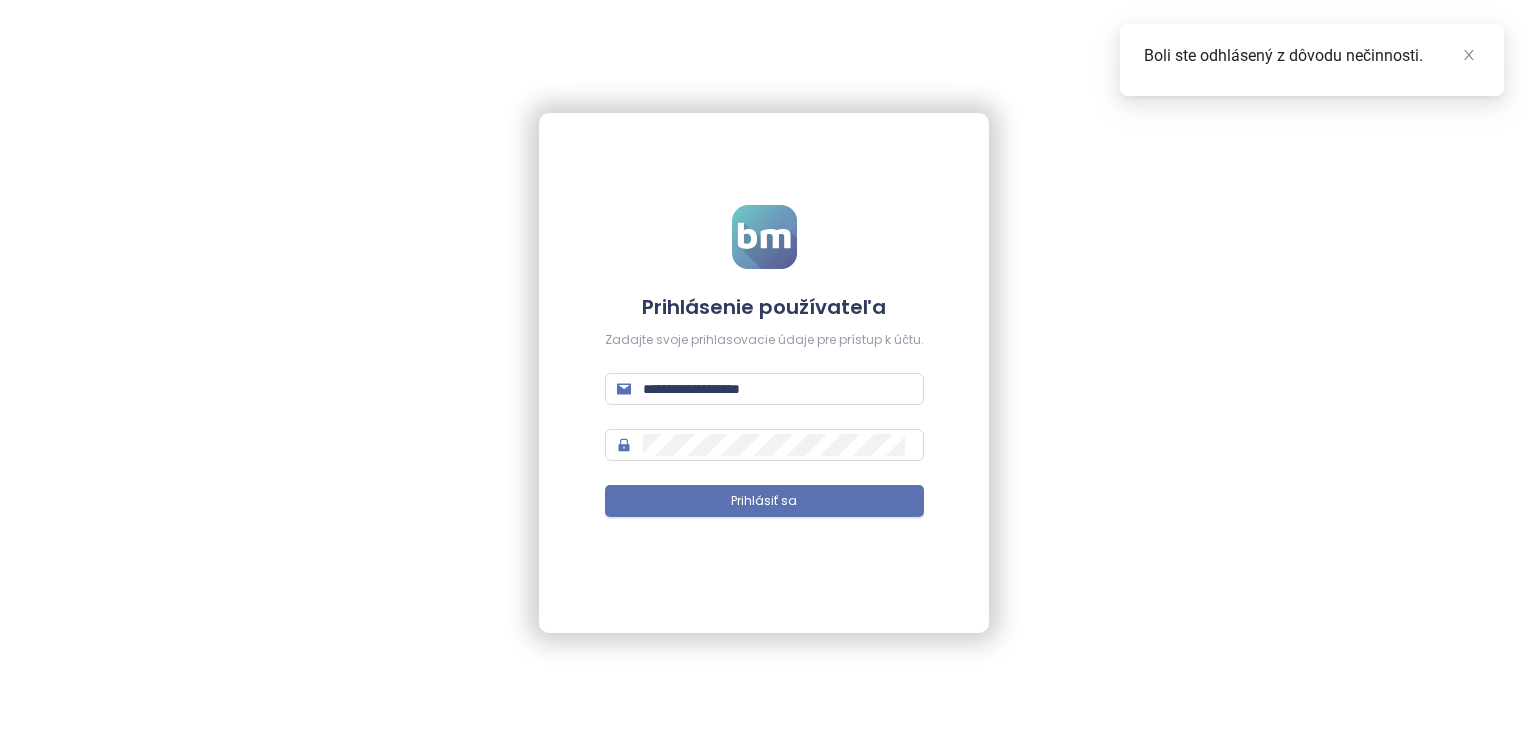 scroll, scrollTop: 0, scrollLeft: 0, axis: both 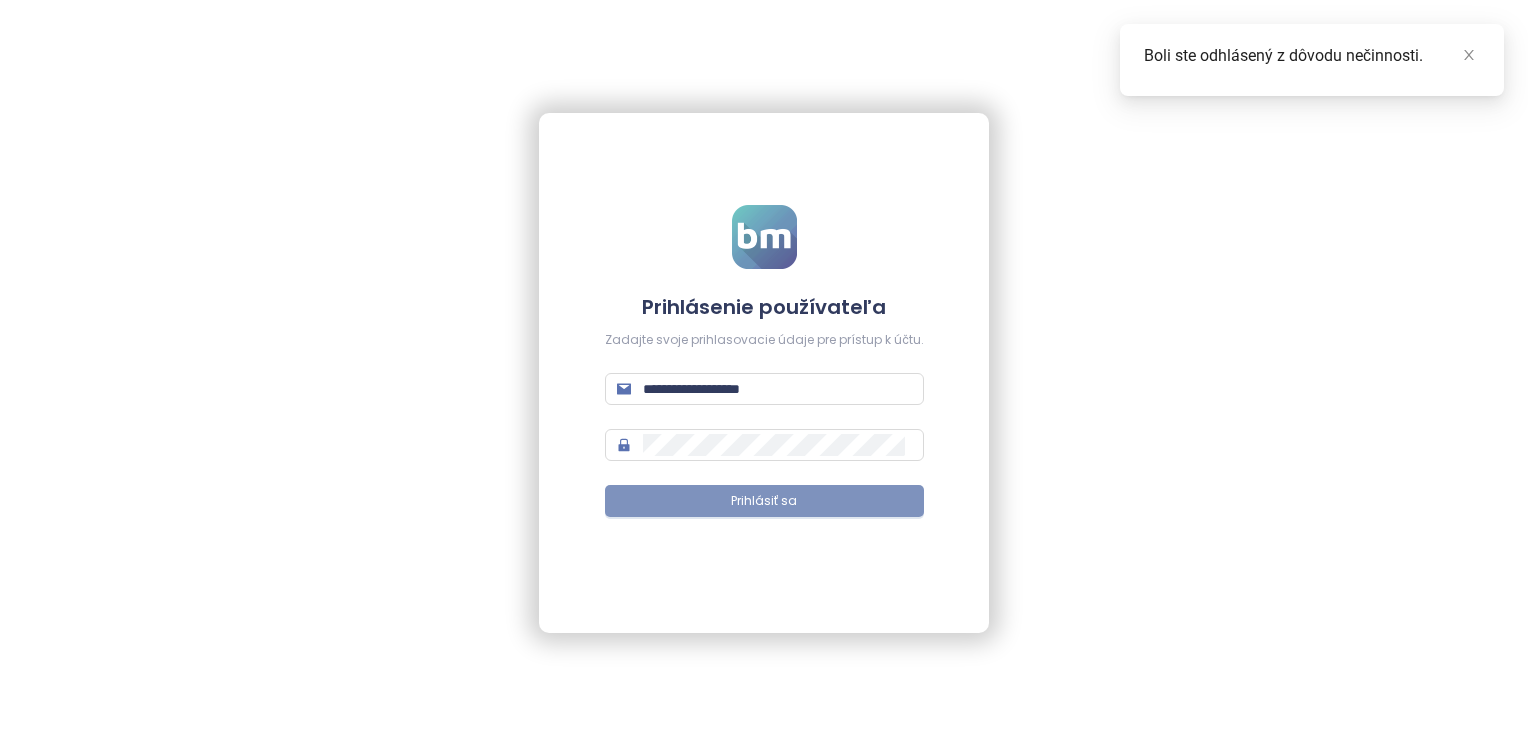 click on "Prihlásiť sa" at bounding box center (764, 501) 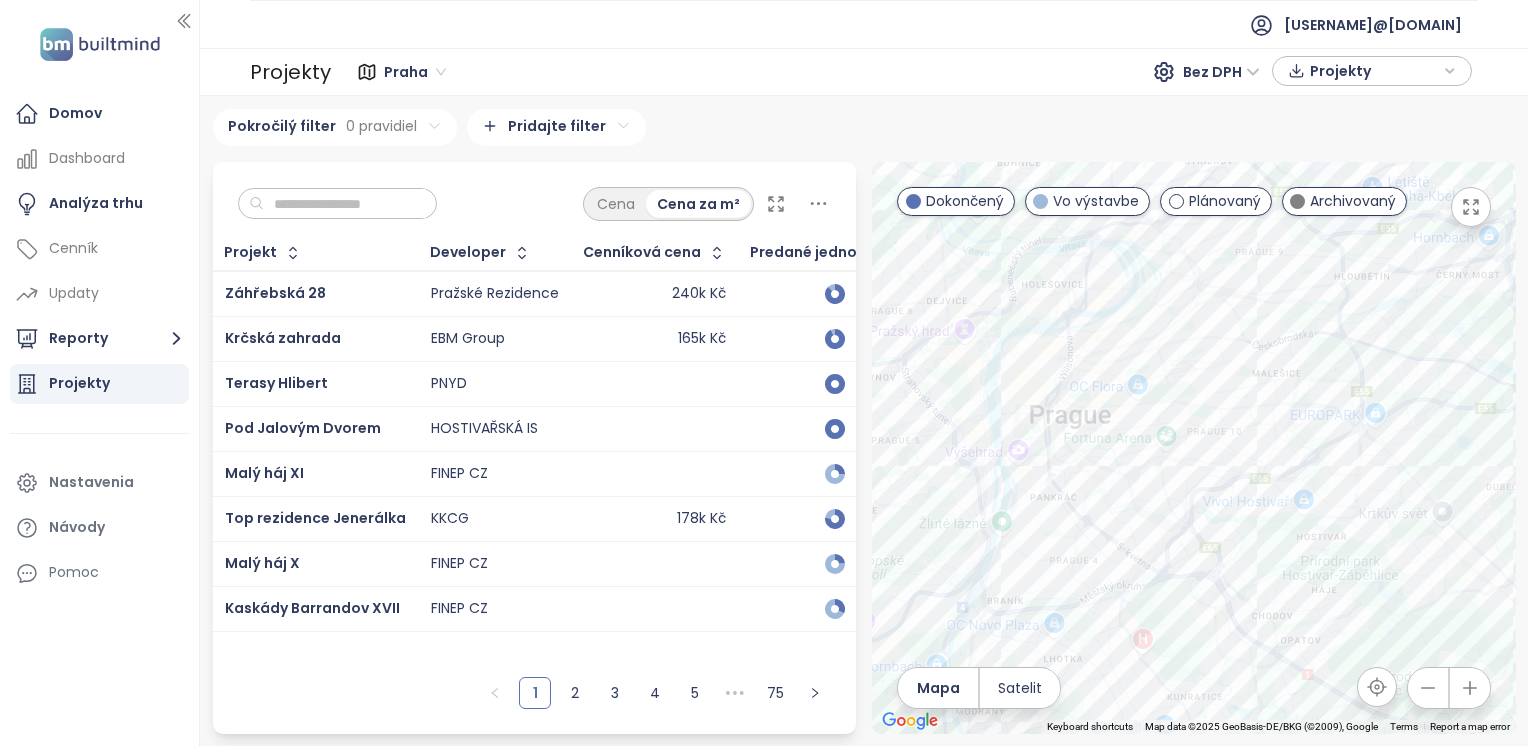 drag, startPoint x: 1247, startPoint y: 337, endPoint x: 1250, endPoint y: 390, distance: 53.08484 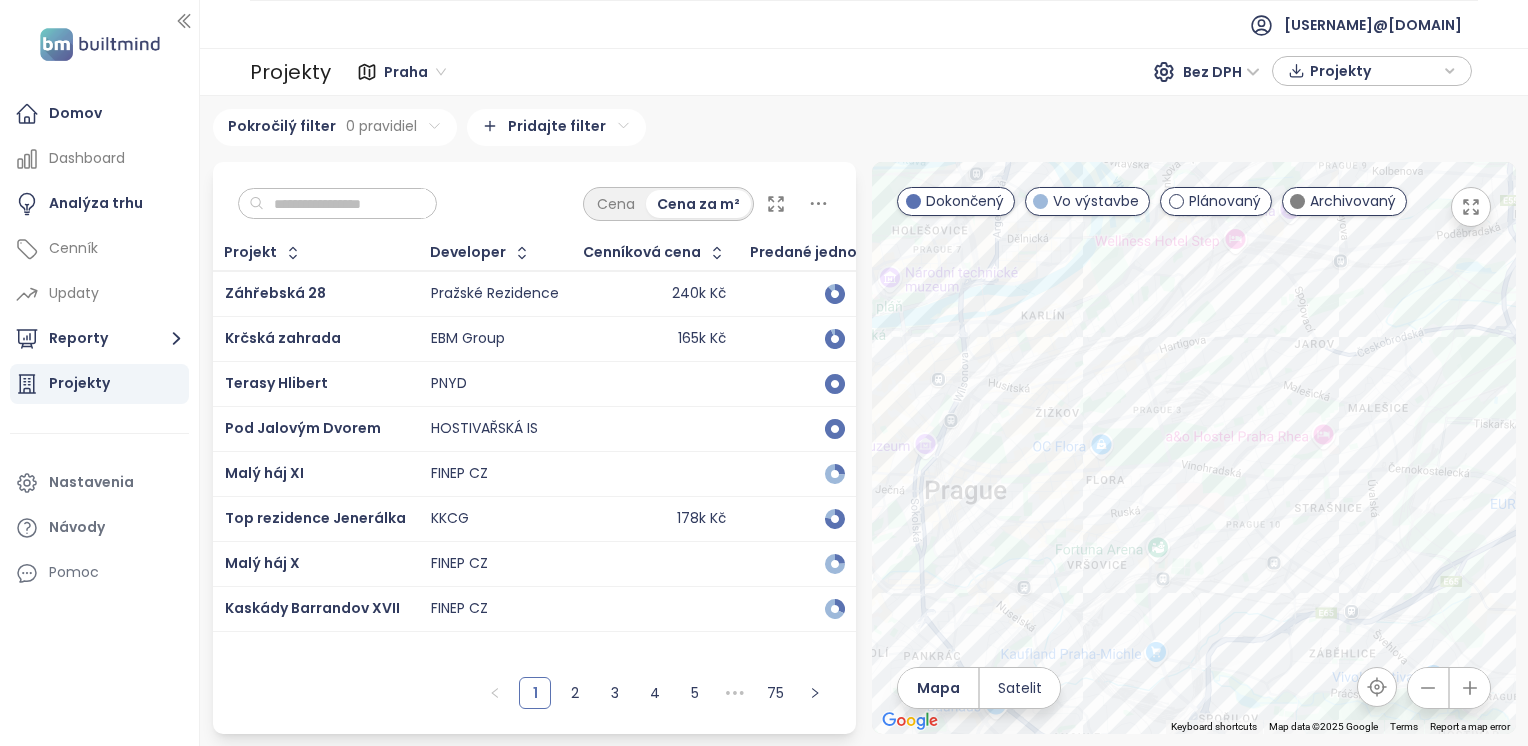 drag, startPoint x: 1264, startPoint y: 417, endPoint x: 1331, endPoint y: 461, distance: 80.1561 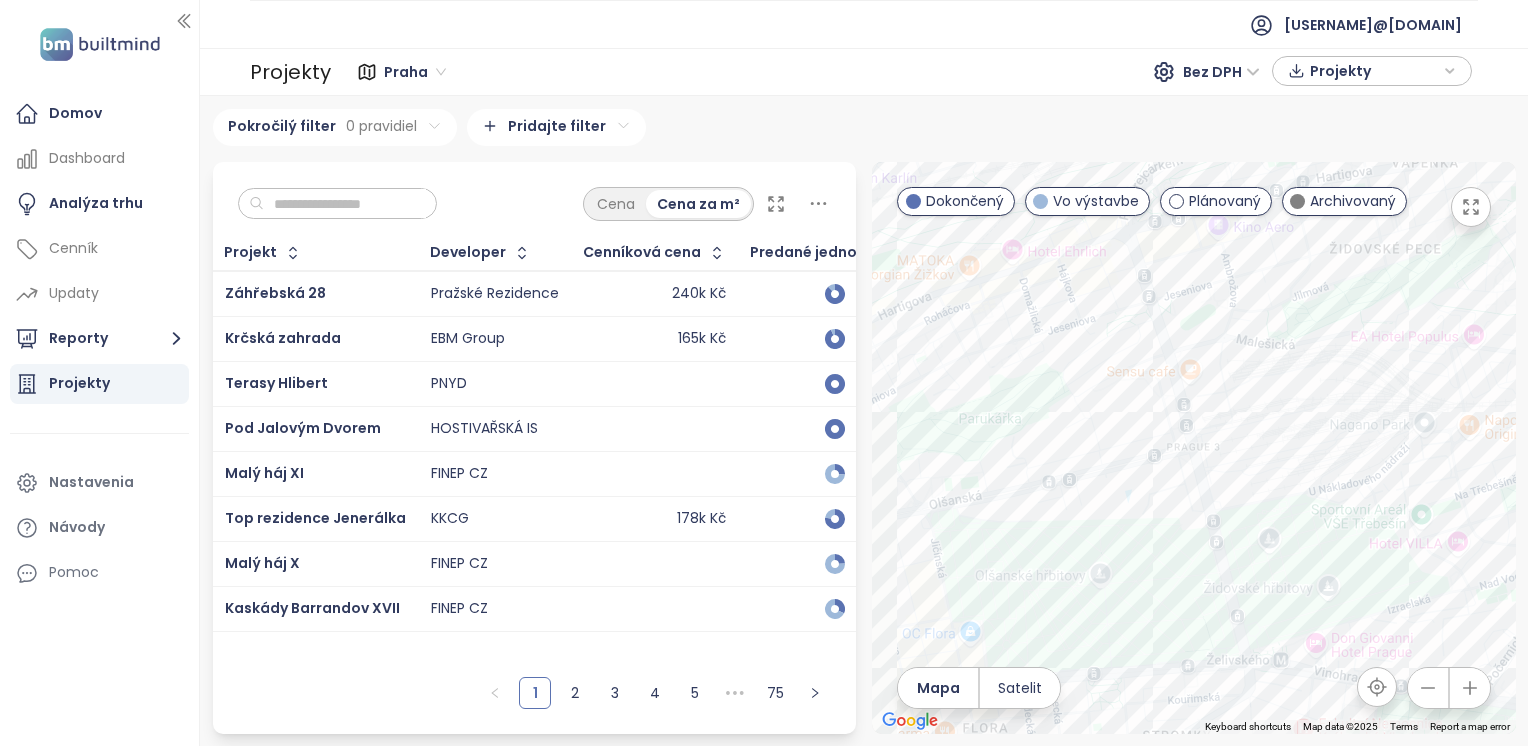drag, startPoint x: 1132, startPoint y: 449, endPoint x: 1276, endPoint y: 459, distance: 144.3468 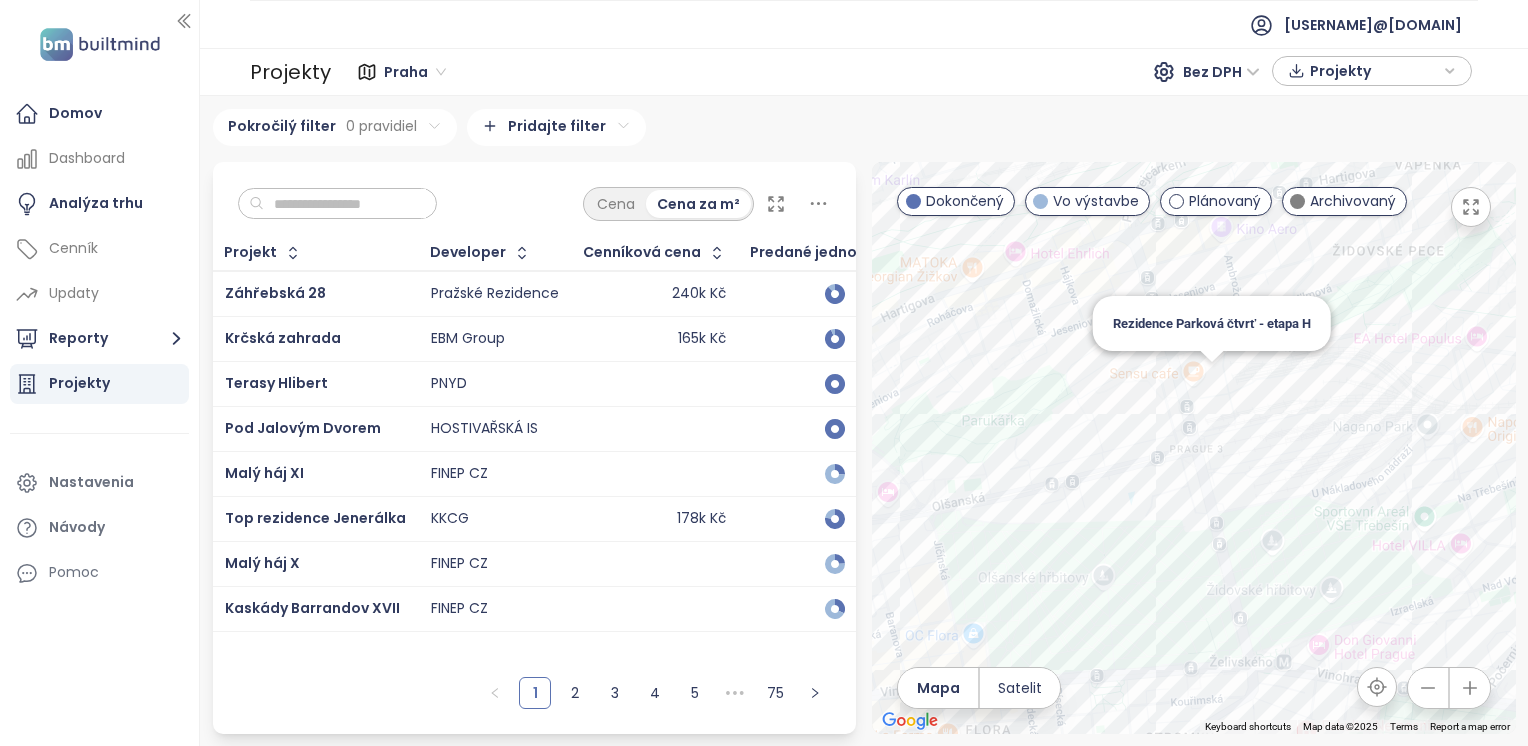 click on "Rezidence Parková čtvrť - etapa H" at bounding box center [1194, 448] 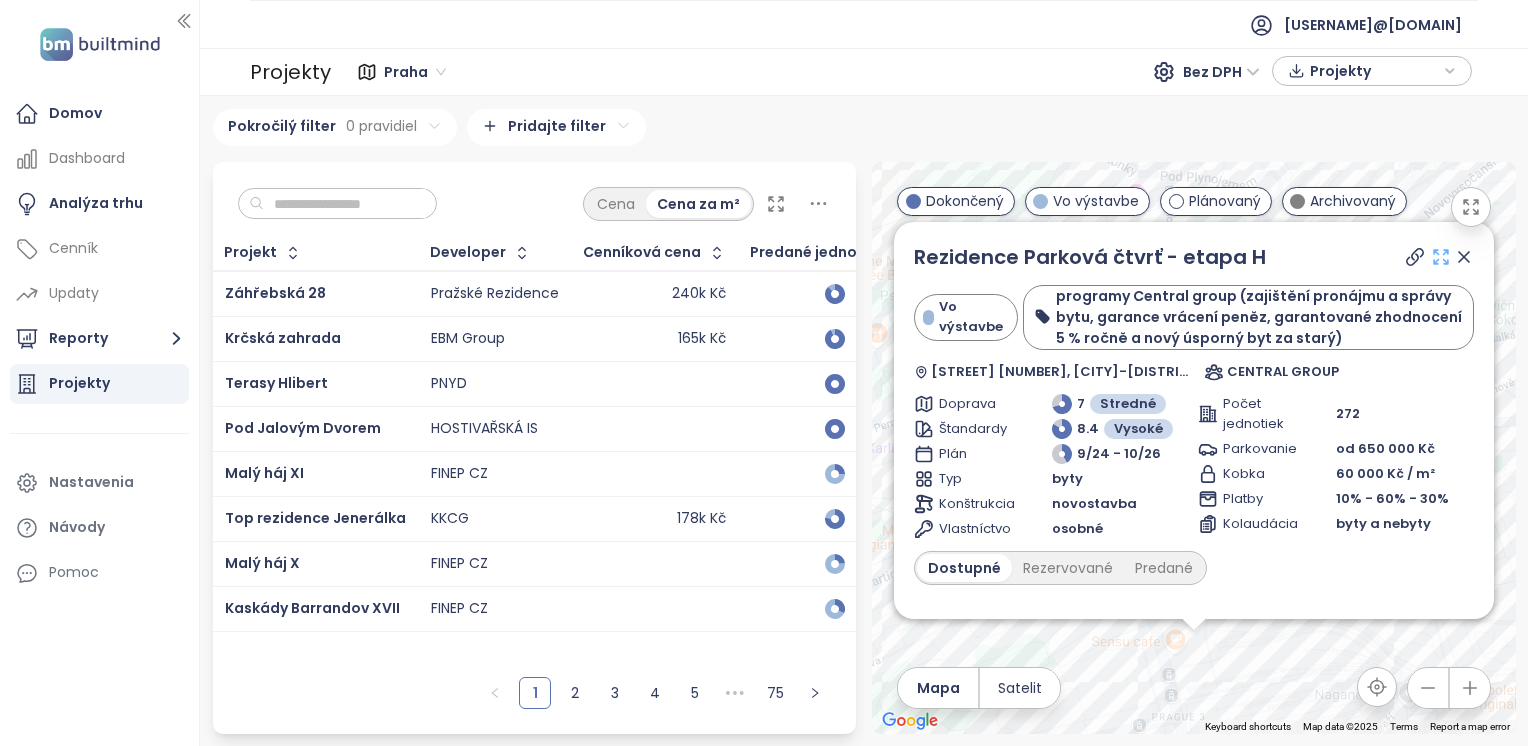 click 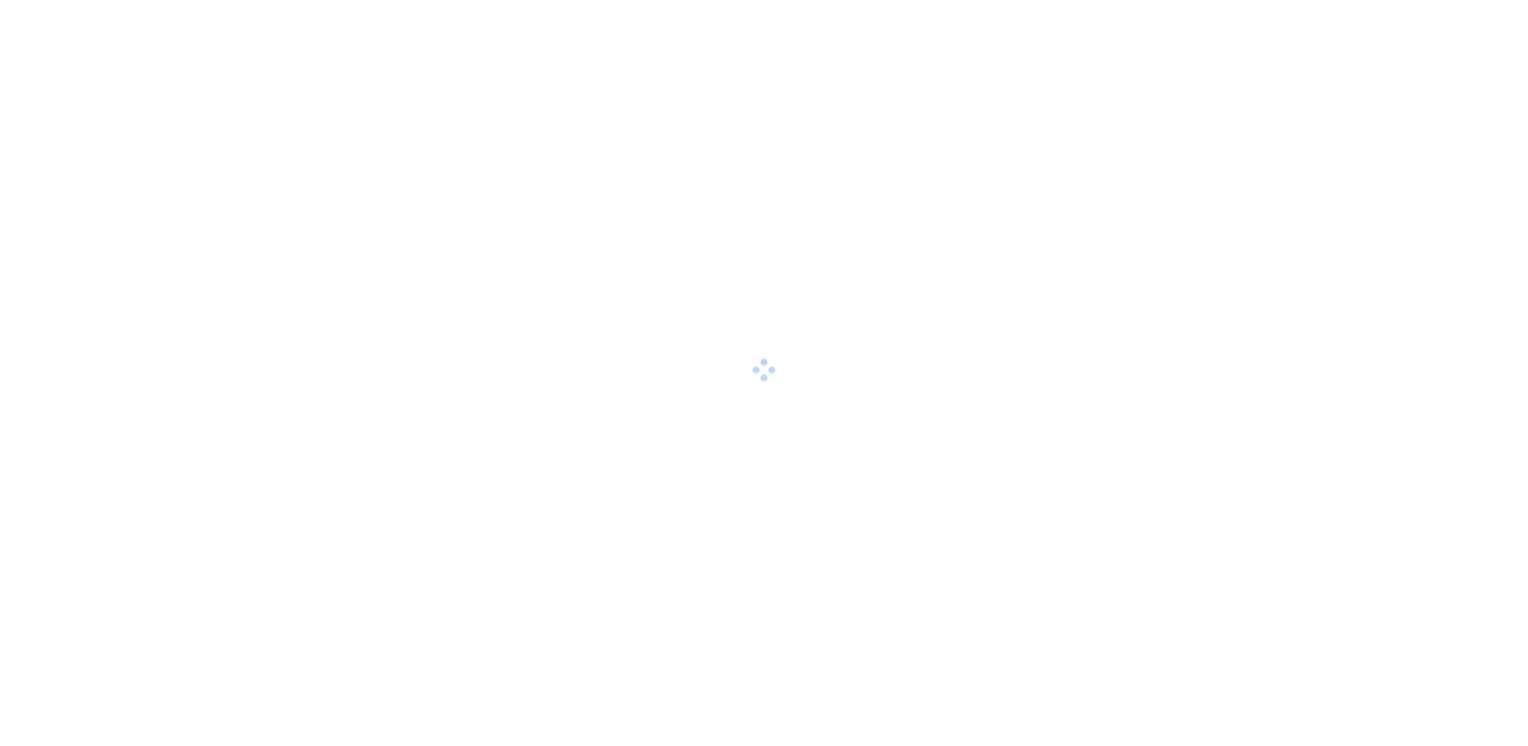 scroll, scrollTop: 0, scrollLeft: 0, axis: both 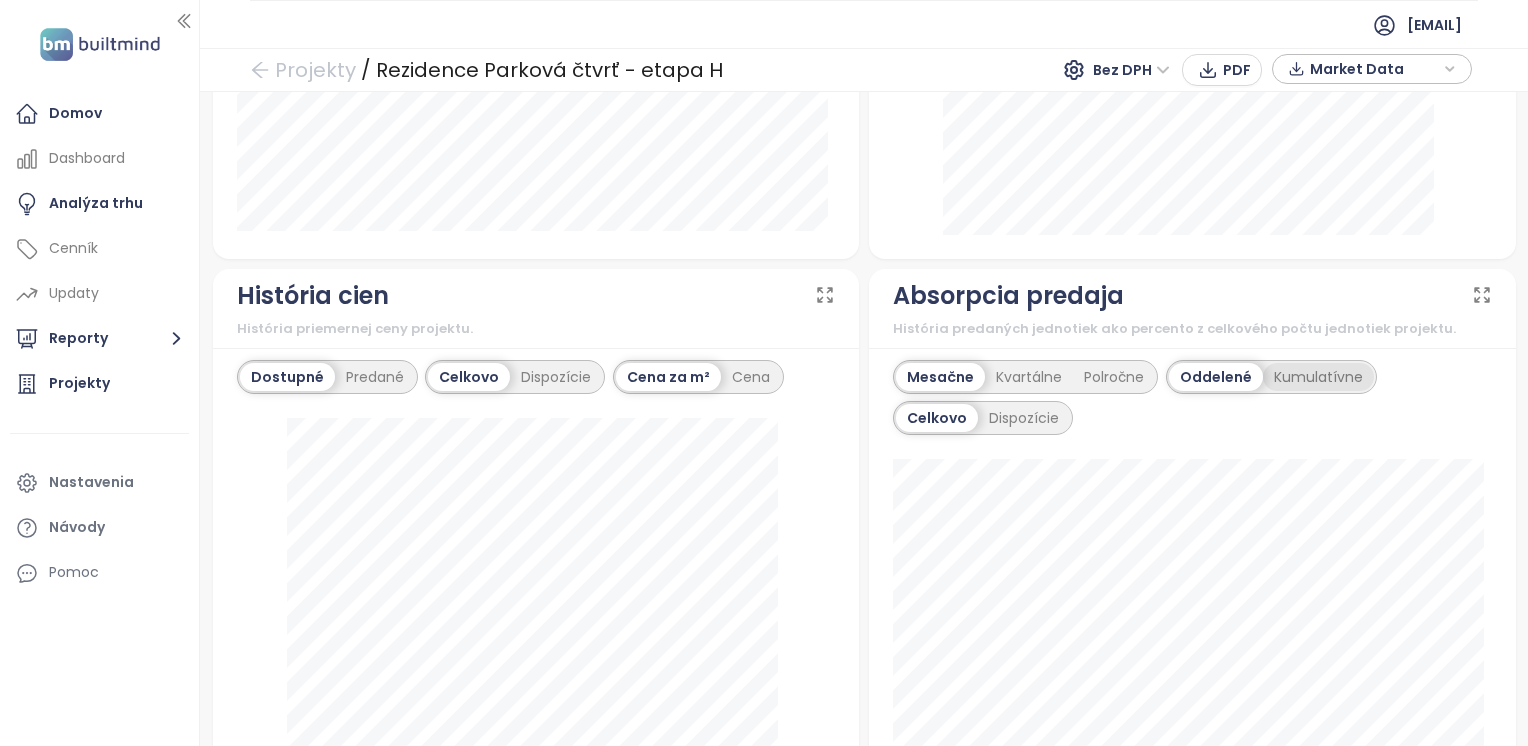 click on "Kumulatívne" at bounding box center (1318, 377) 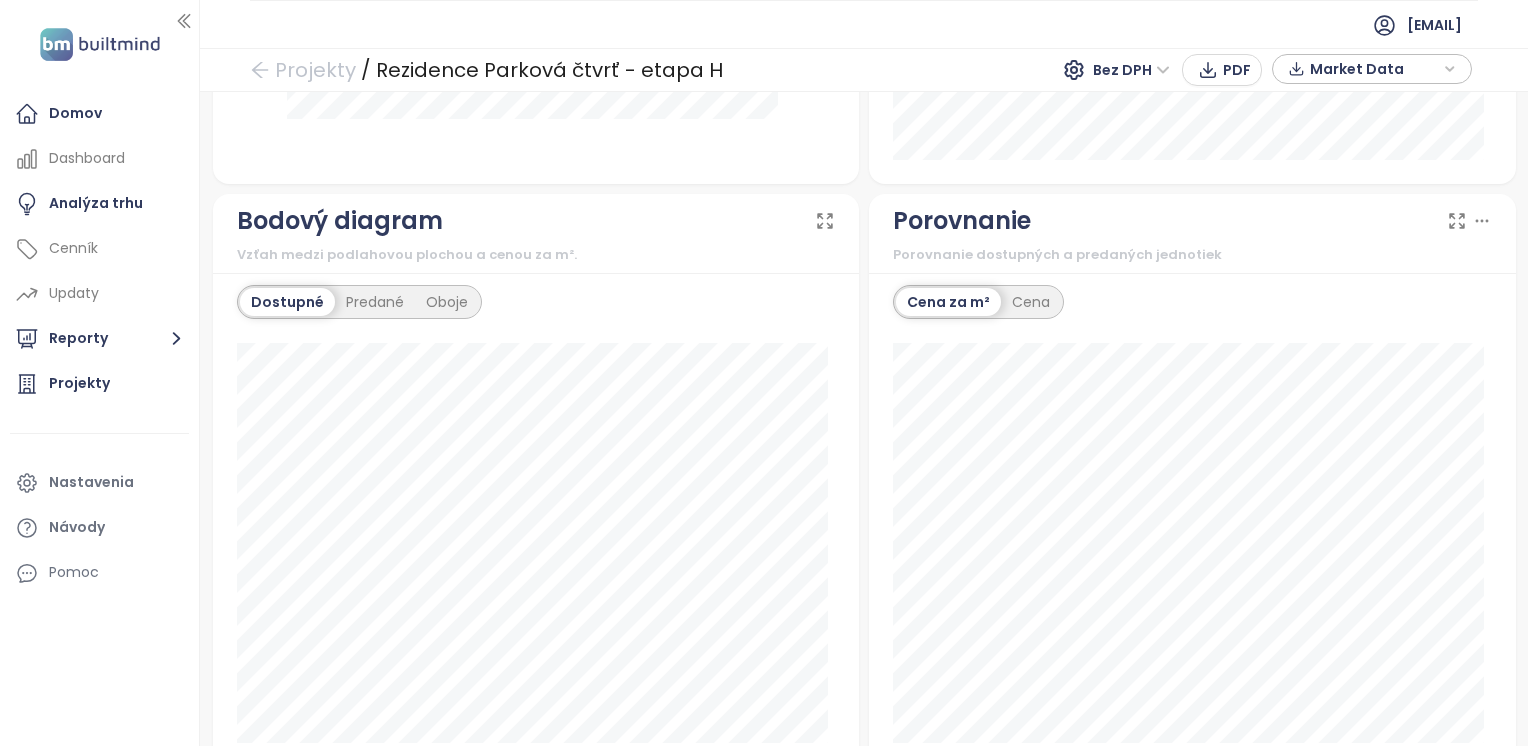 scroll, scrollTop: 1800, scrollLeft: 0, axis: vertical 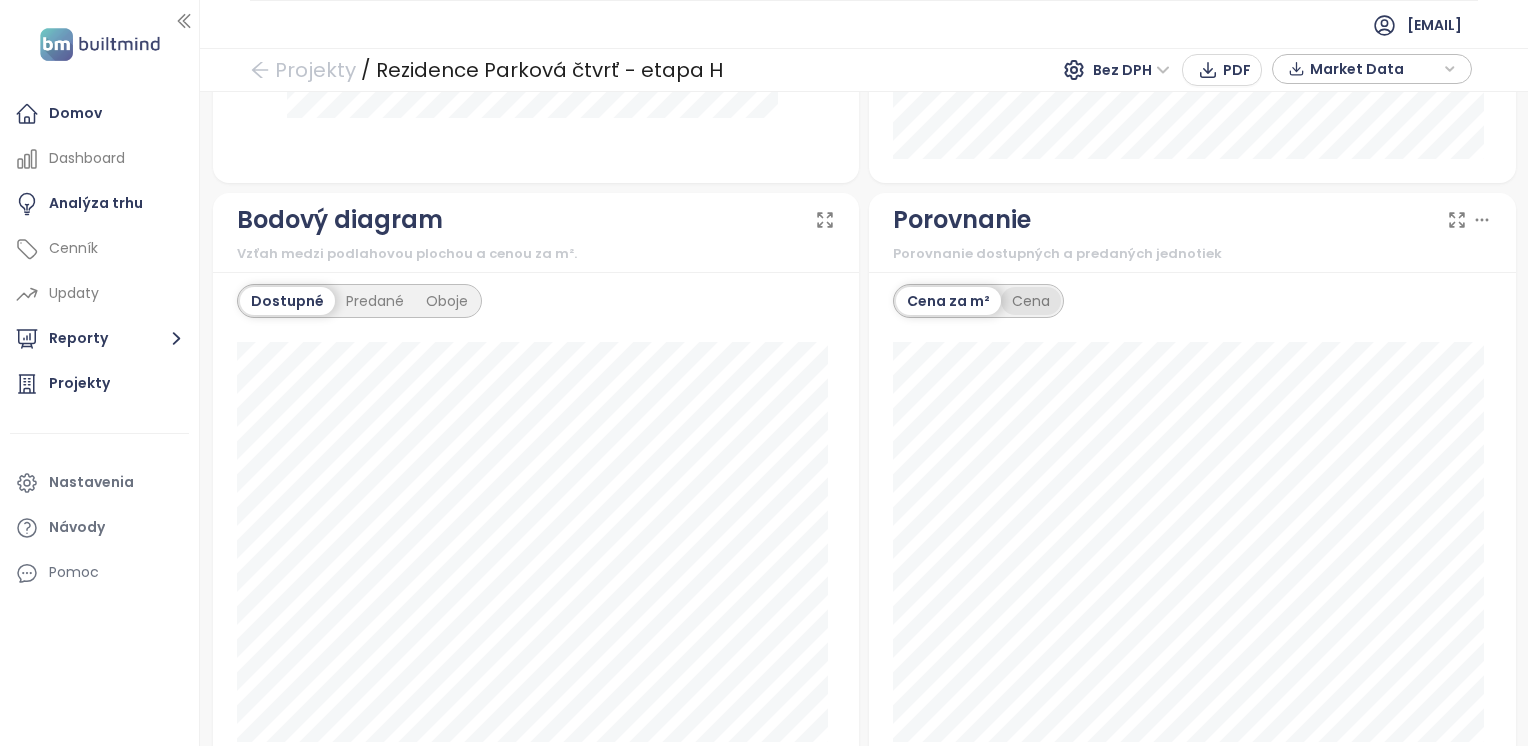click on "Cena" at bounding box center (1031, 301) 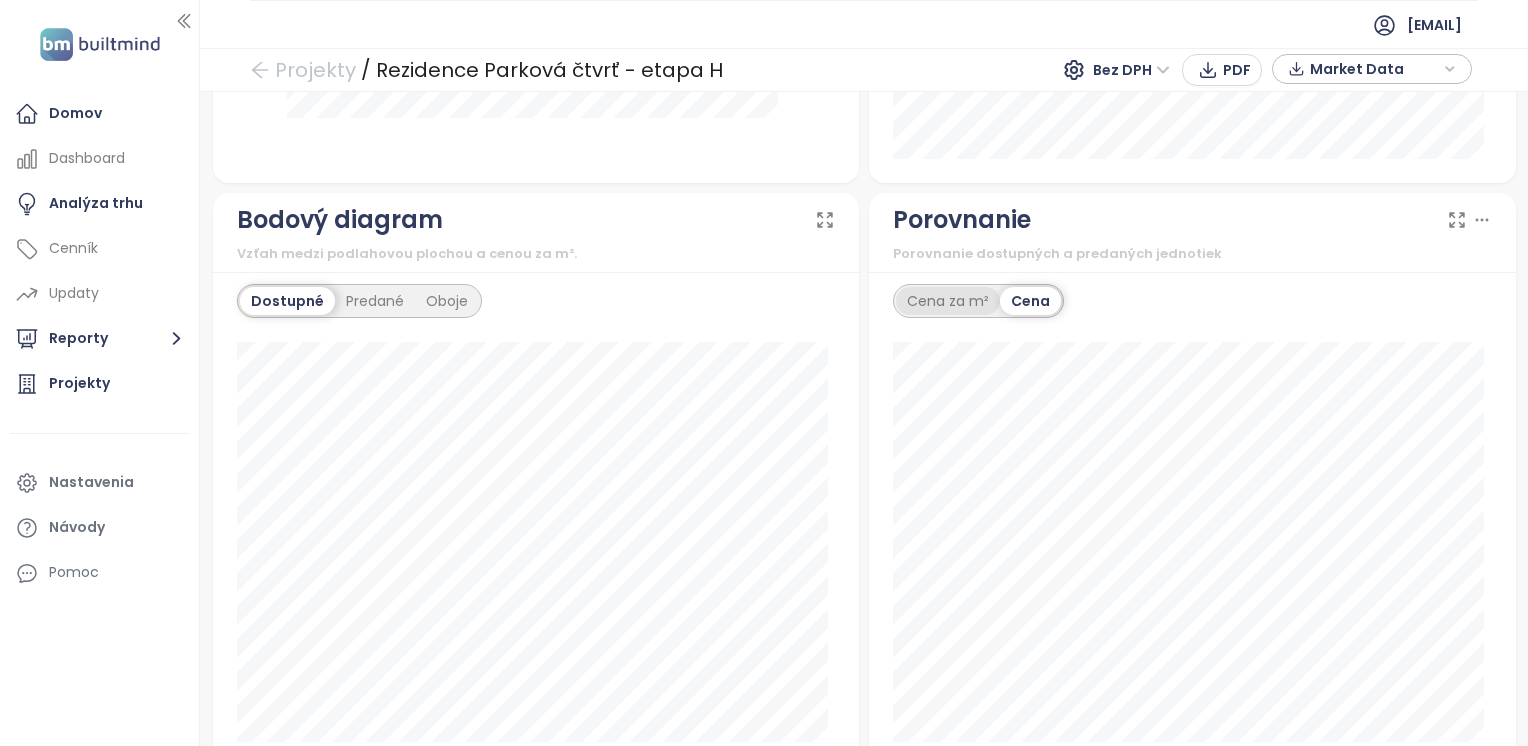 click on "Cena za m²" at bounding box center (948, 301) 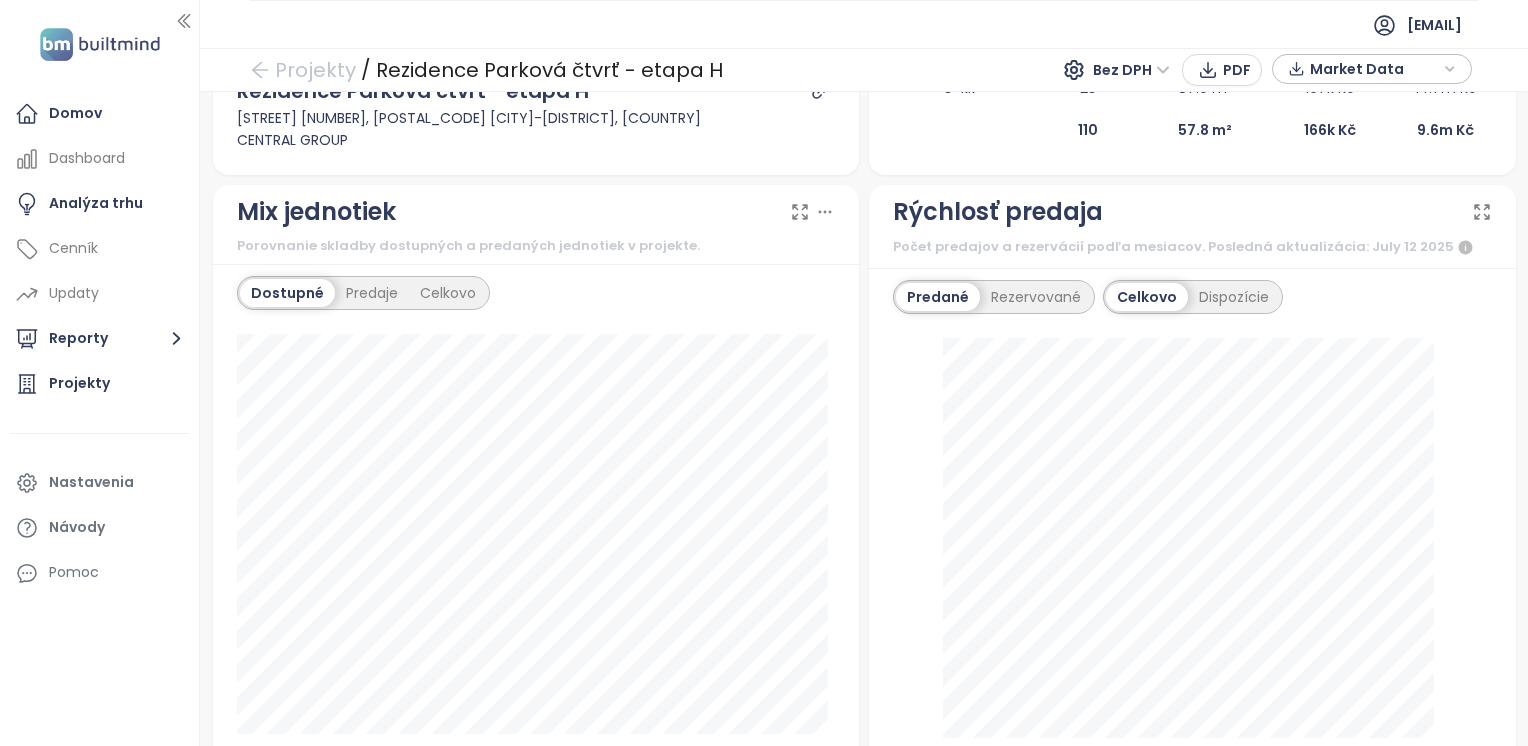 scroll, scrollTop: 577, scrollLeft: 0, axis: vertical 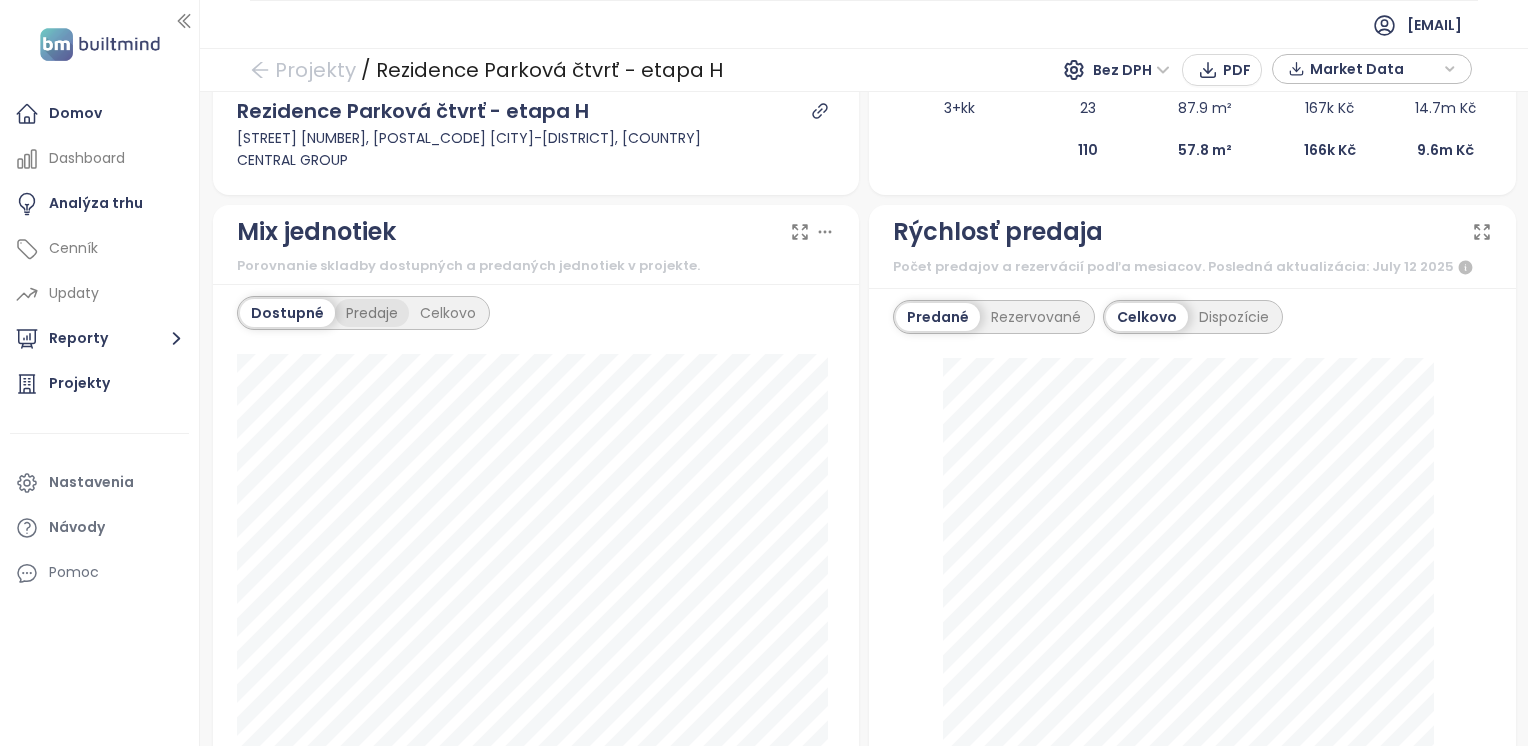 click on "Predaje" at bounding box center (372, 313) 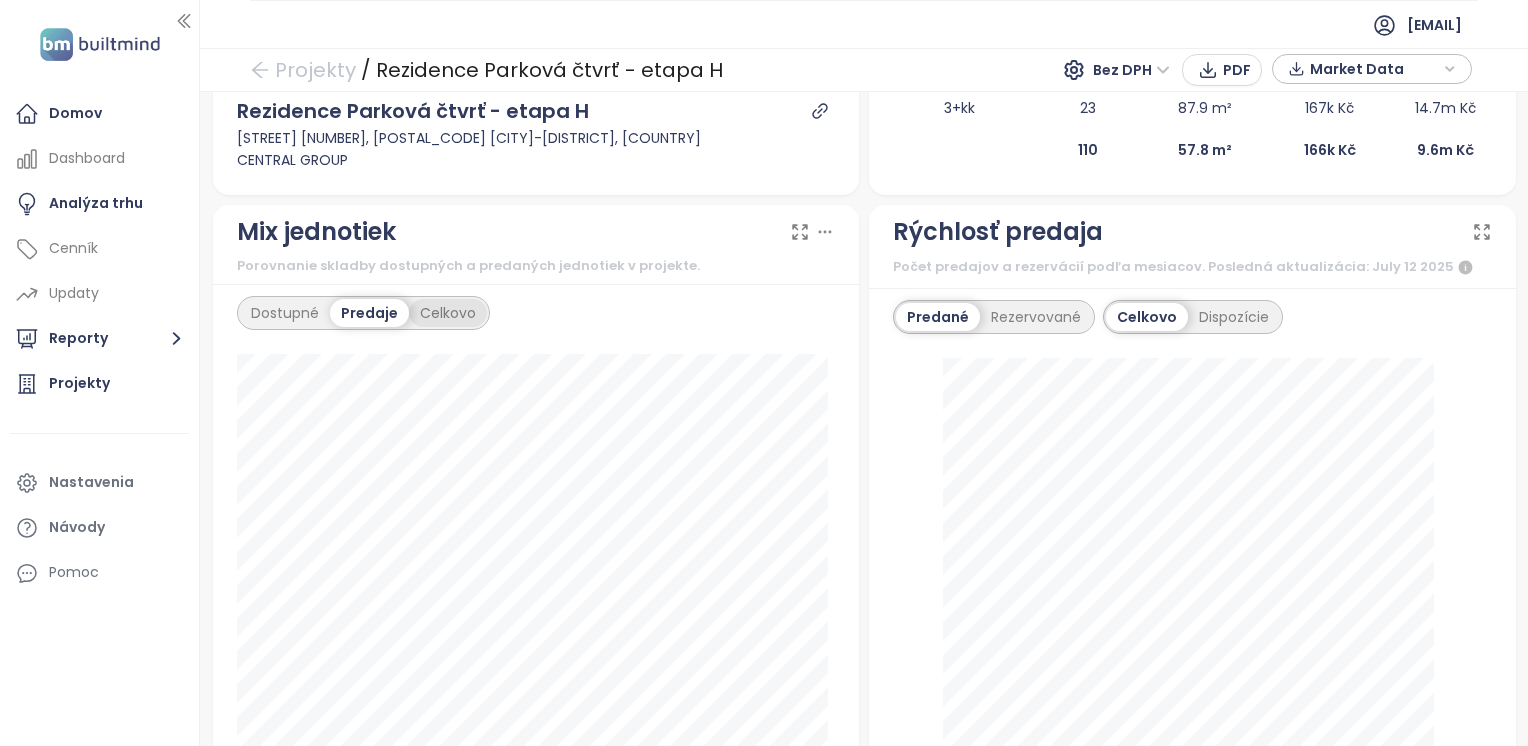 click on "Celkovo" at bounding box center (448, 313) 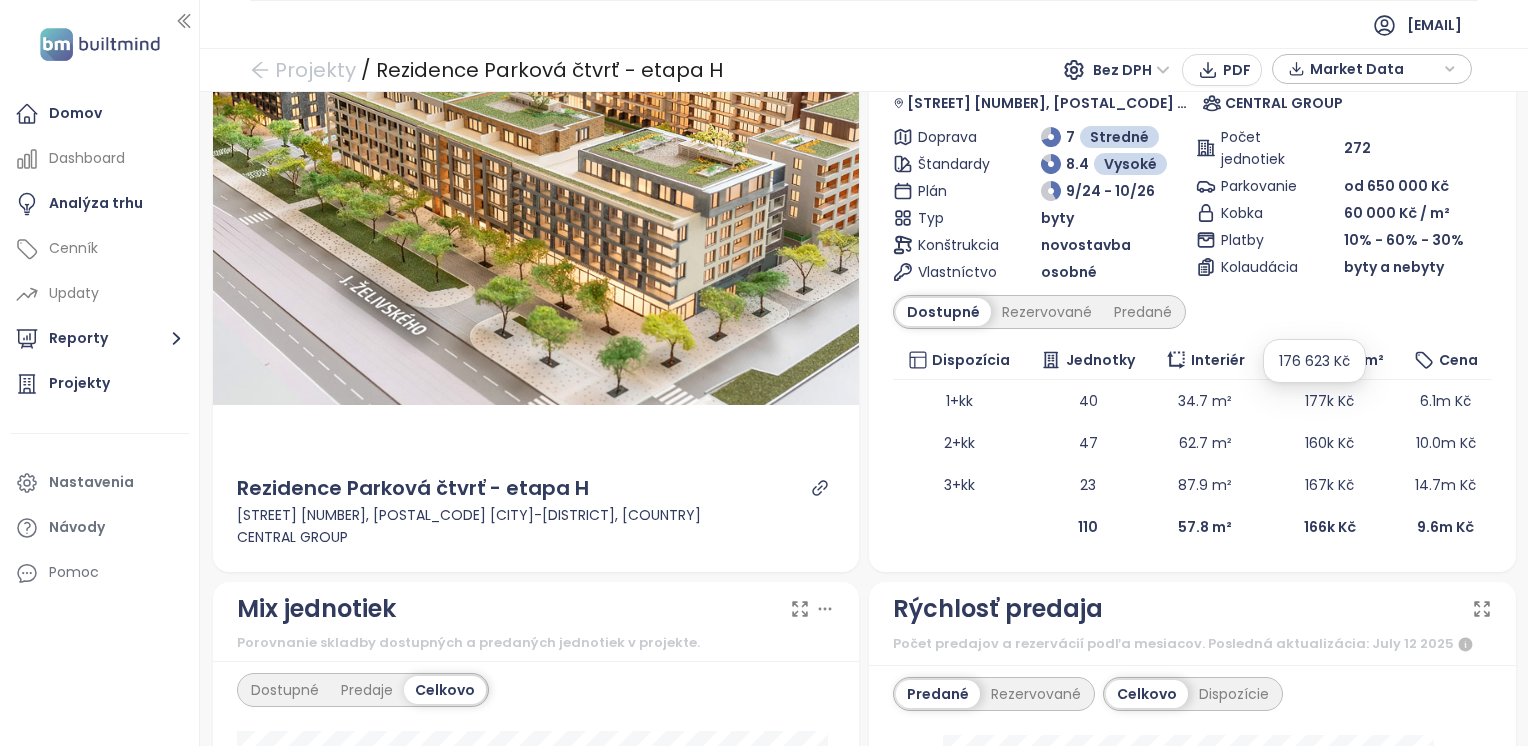 scroll, scrollTop: 0, scrollLeft: 0, axis: both 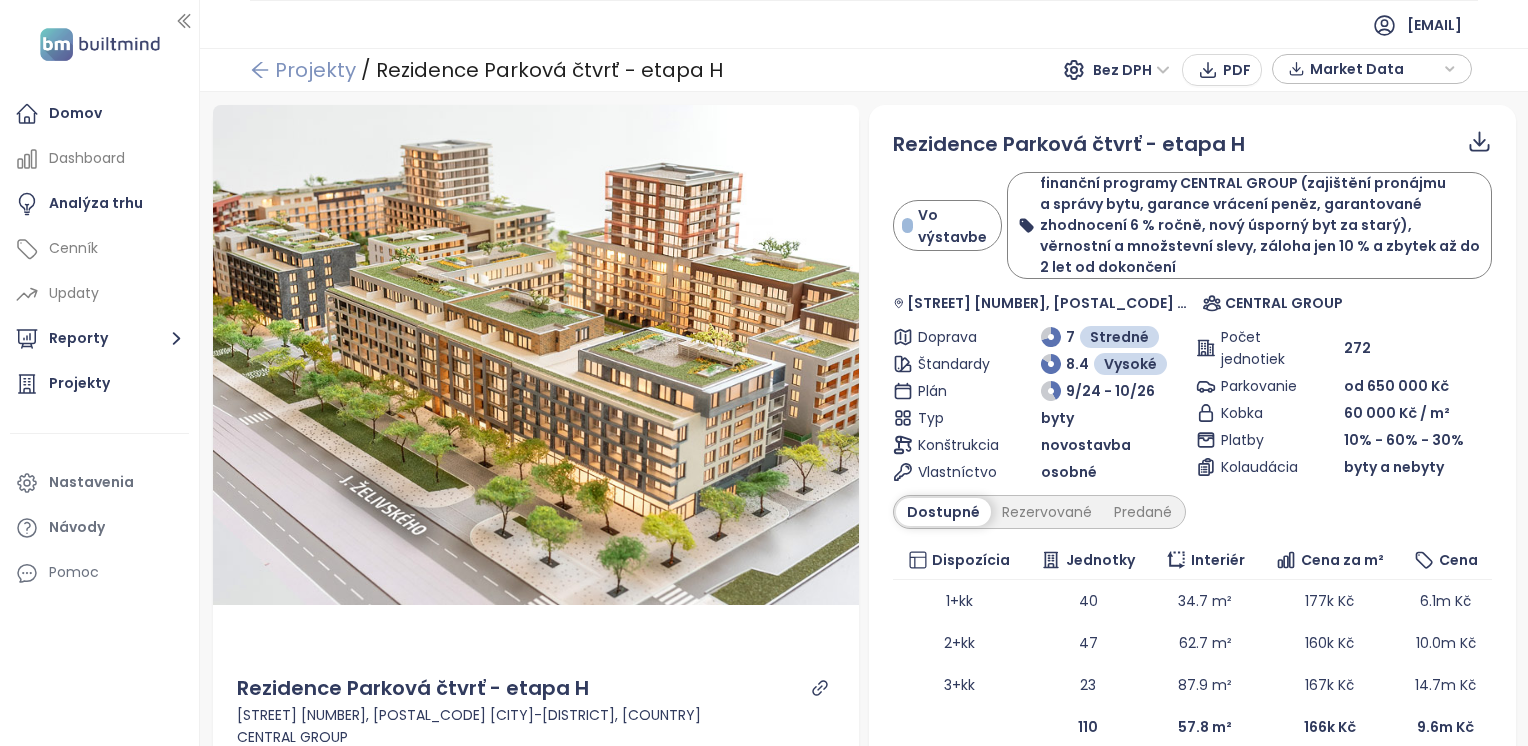 click on "Projekty" at bounding box center [303, 70] 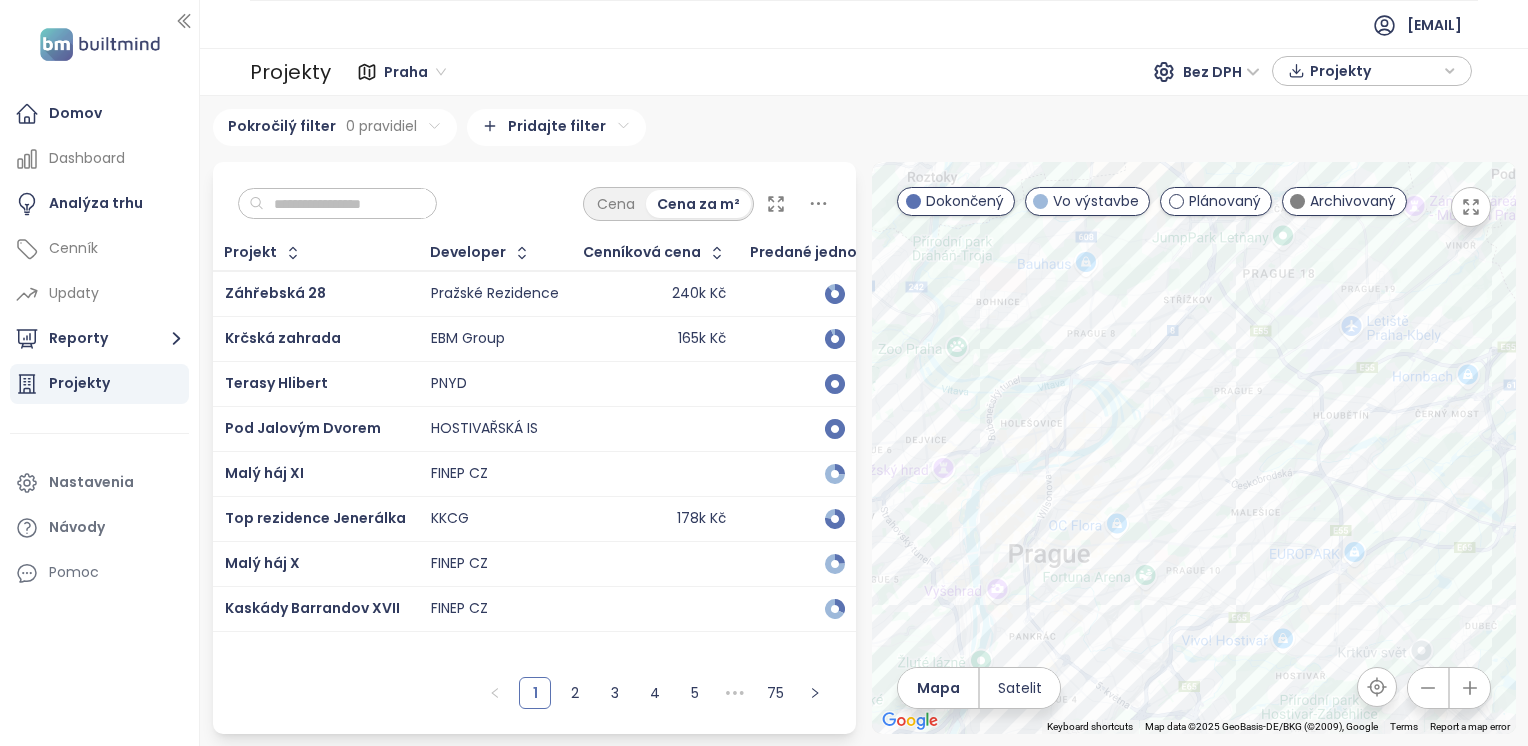 drag, startPoint x: 1218, startPoint y: 451, endPoint x: 1251, endPoint y: 545, distance: 99.62429 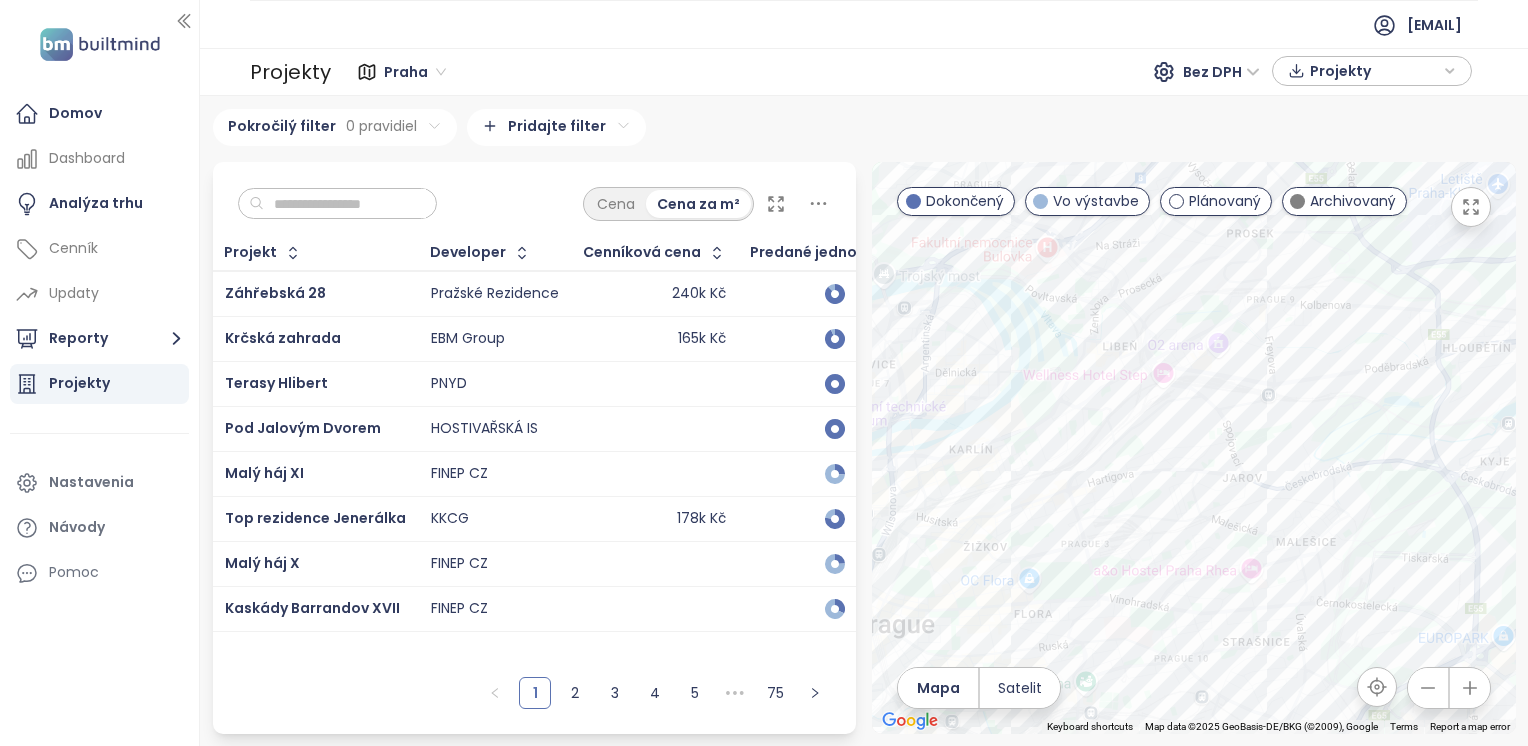 drag, startPoint x: 1270, startPoint y: 582, endPoint x: 1296, endPoint y: 598, distance: 30.528675 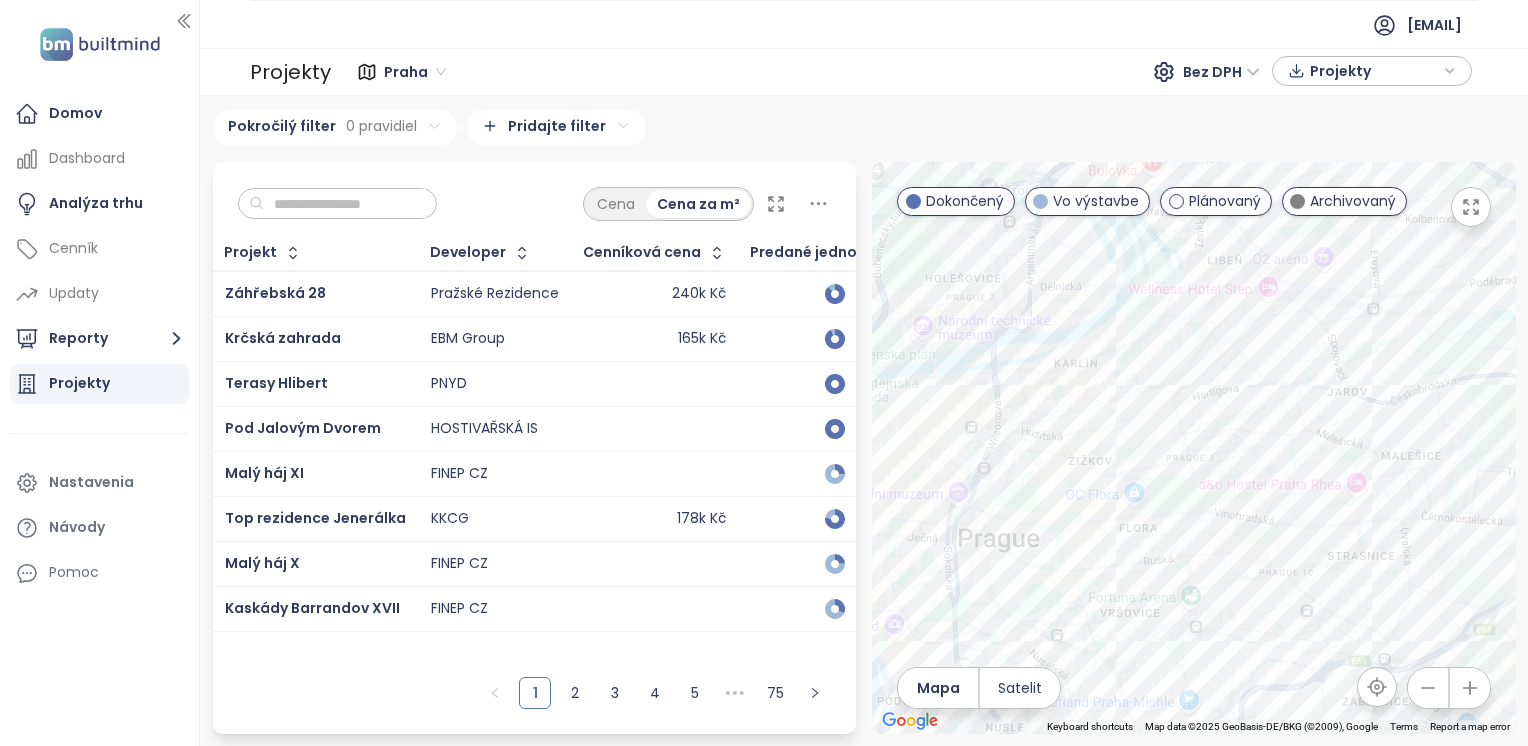 drag, startPoint x: 1270, startPoint y: 518, endPoint x: 1381, endPoint y: 506, distance: 111.64677 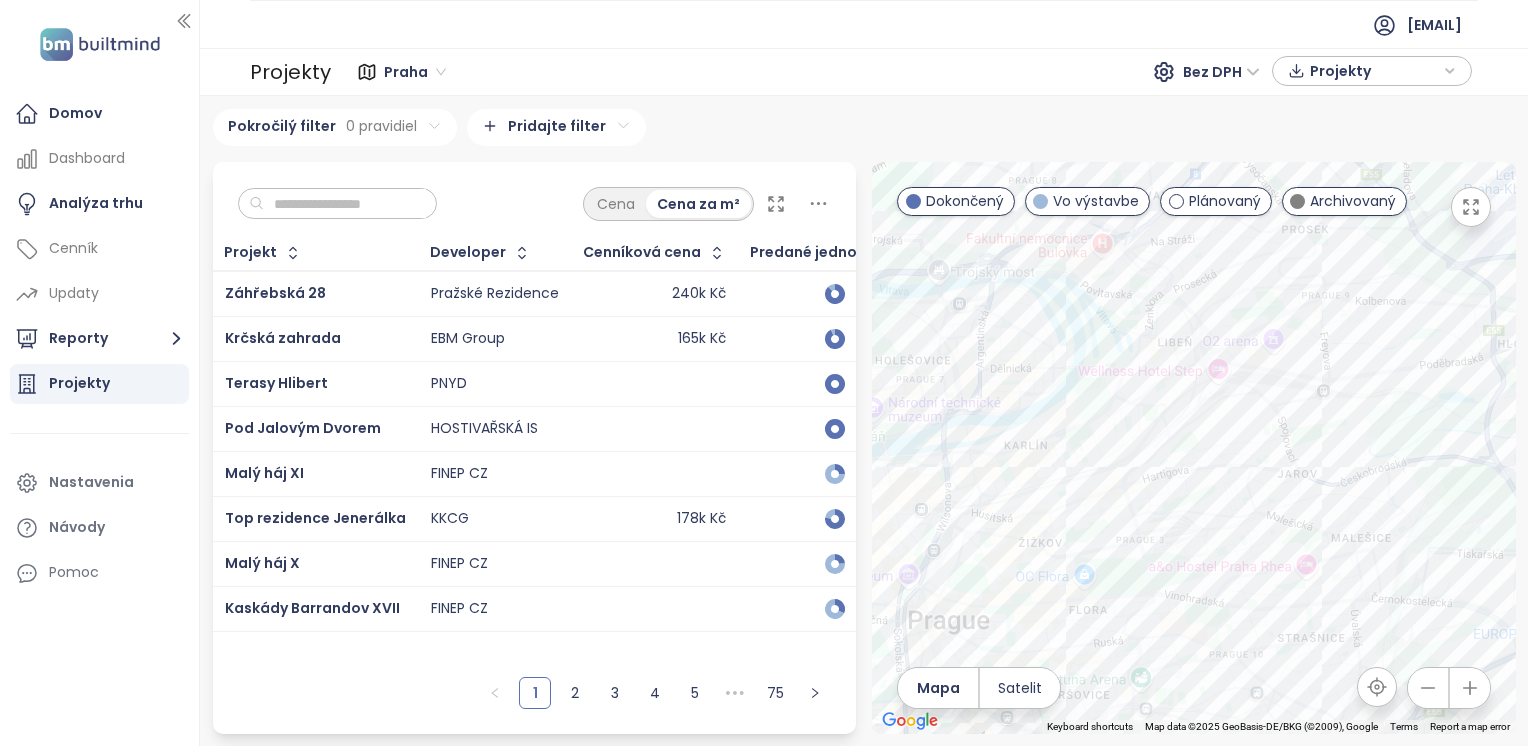 drag, startPoint x: 1318, startPoint y: 498, endPoint x: 1242, endPoint y: 513, distance: 77.46612 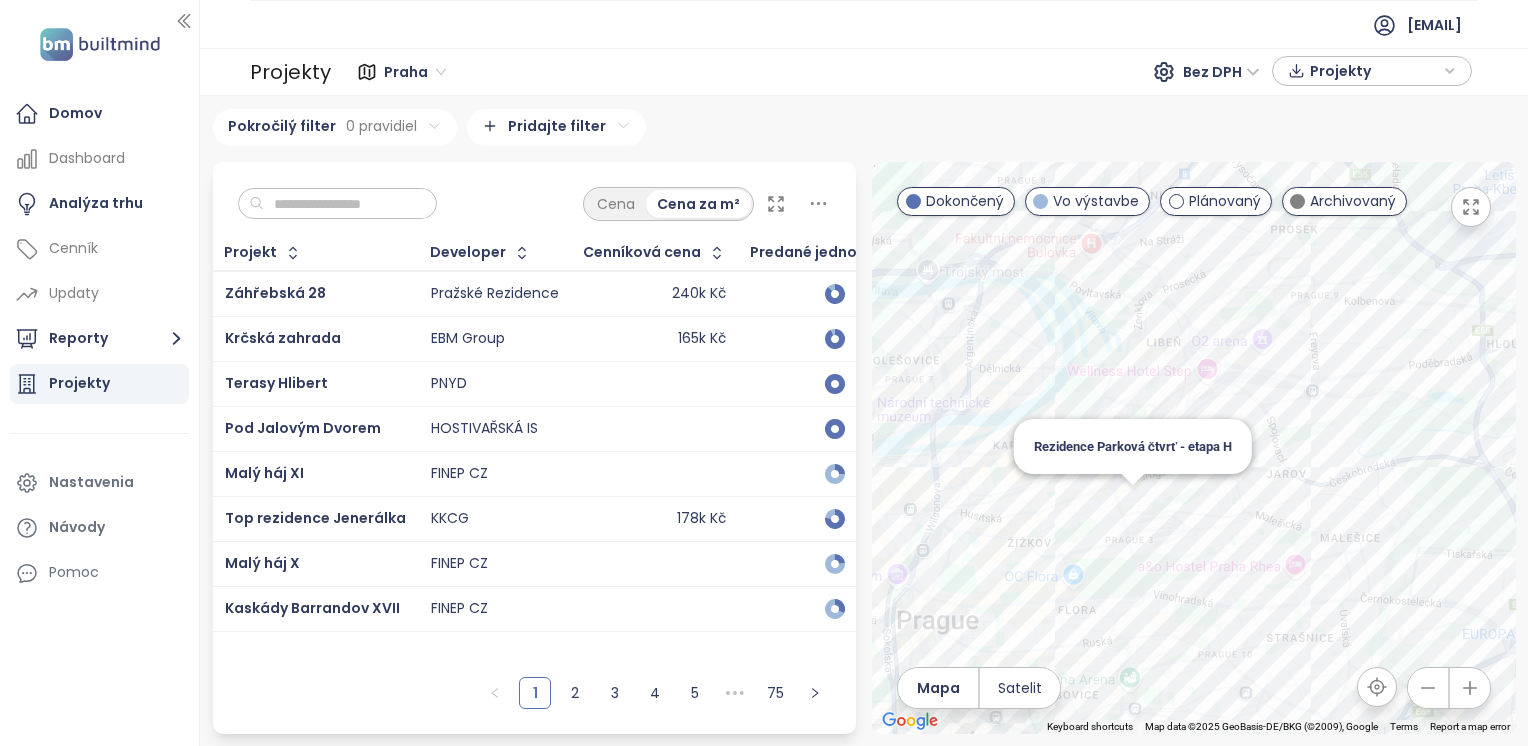 click on "Rezidence Parková čtvrť - etapa H" at bounding box center [1194, 448] 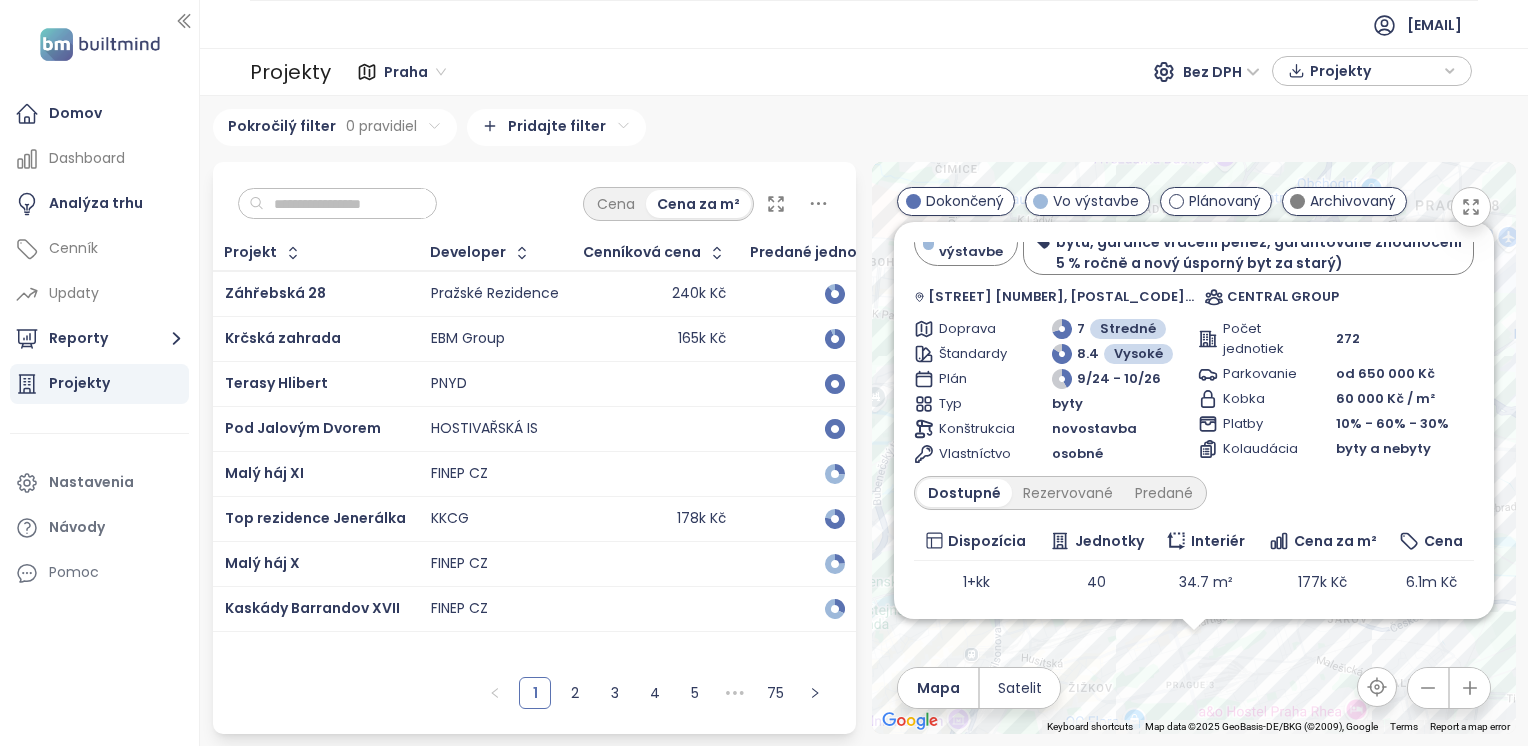 scroll, scrollTop: 204, scrollLeft: 0, axis: vertical 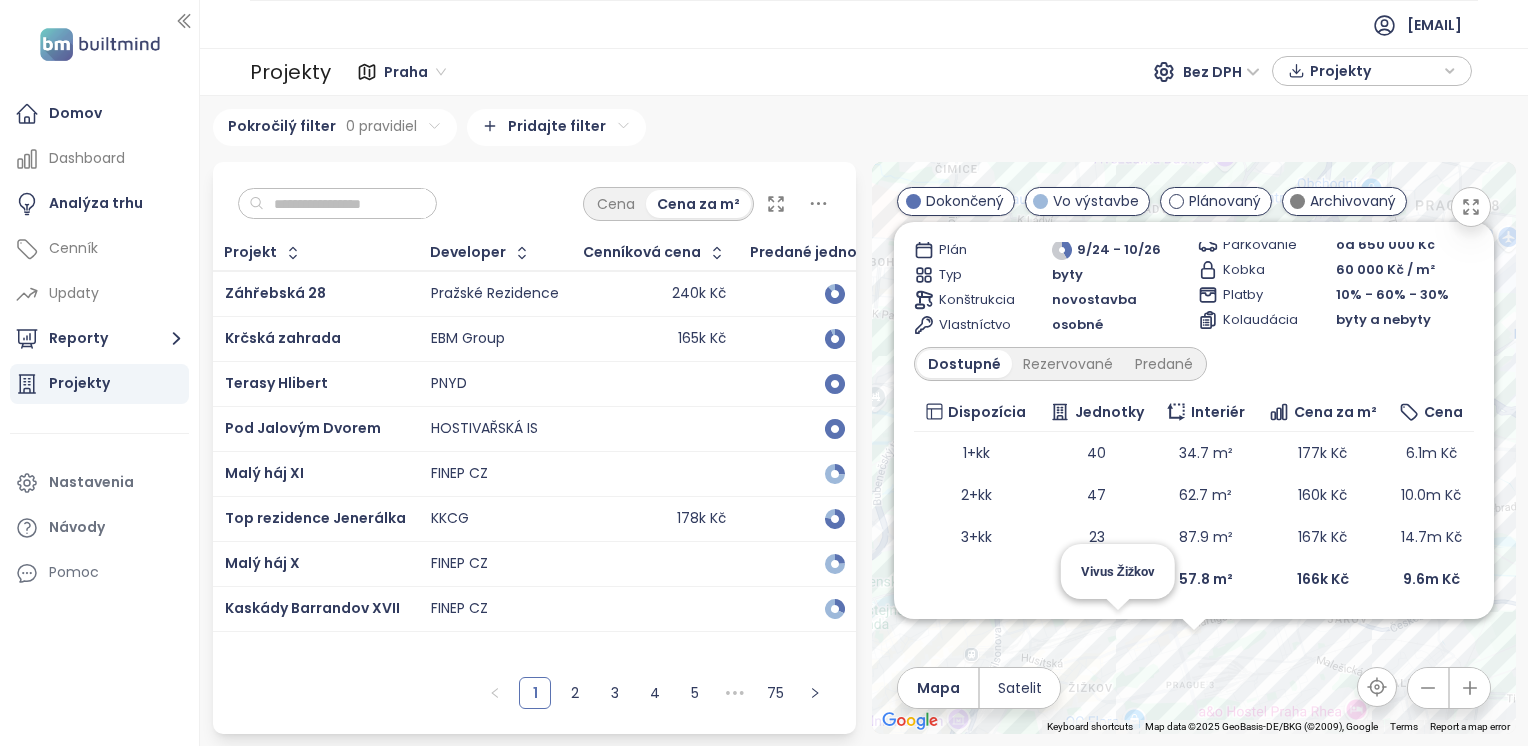 click on "Rezidence Parková čtvrť - etapa H Vo výstavbe programy Central group (zajištění pronájmu a správy bytu, garance vrácení peněz, garantované zhodnocení 5 % ročně a nový úsporný byt za starý) J. Želivského 113, 130 00 Praha 3-Žižkov, Czechia CENTRAL GROUP Doprava 7 Stredné Štandardy 8.4 Vysoké Plán 9/24 - 10/26 Typ byty Konštrukcia novostavba Vlastníctvo osobné Počet jednotiek 272 Parkovanie od 650 000 Kč Kobka 60 000 Kč / m² Platby 10% - 60% - 30% Kolaudácia byty a nebyty Dostupné Rezervované Predané Dispozícia Jednotky Interiér Cena za m² Cena 1+kk 40 34.7 m² 177k Kč 6.1m Kč 2+kk 47 62.7 m² 160k Kč 10.0m Kč 3+kk 23 87.9 m² 167k Kč 14.7m Kč 110 57.8 m² 166k Kč 9.6m Kč Vivus Žižkov" at bounding box center [1194, 448] 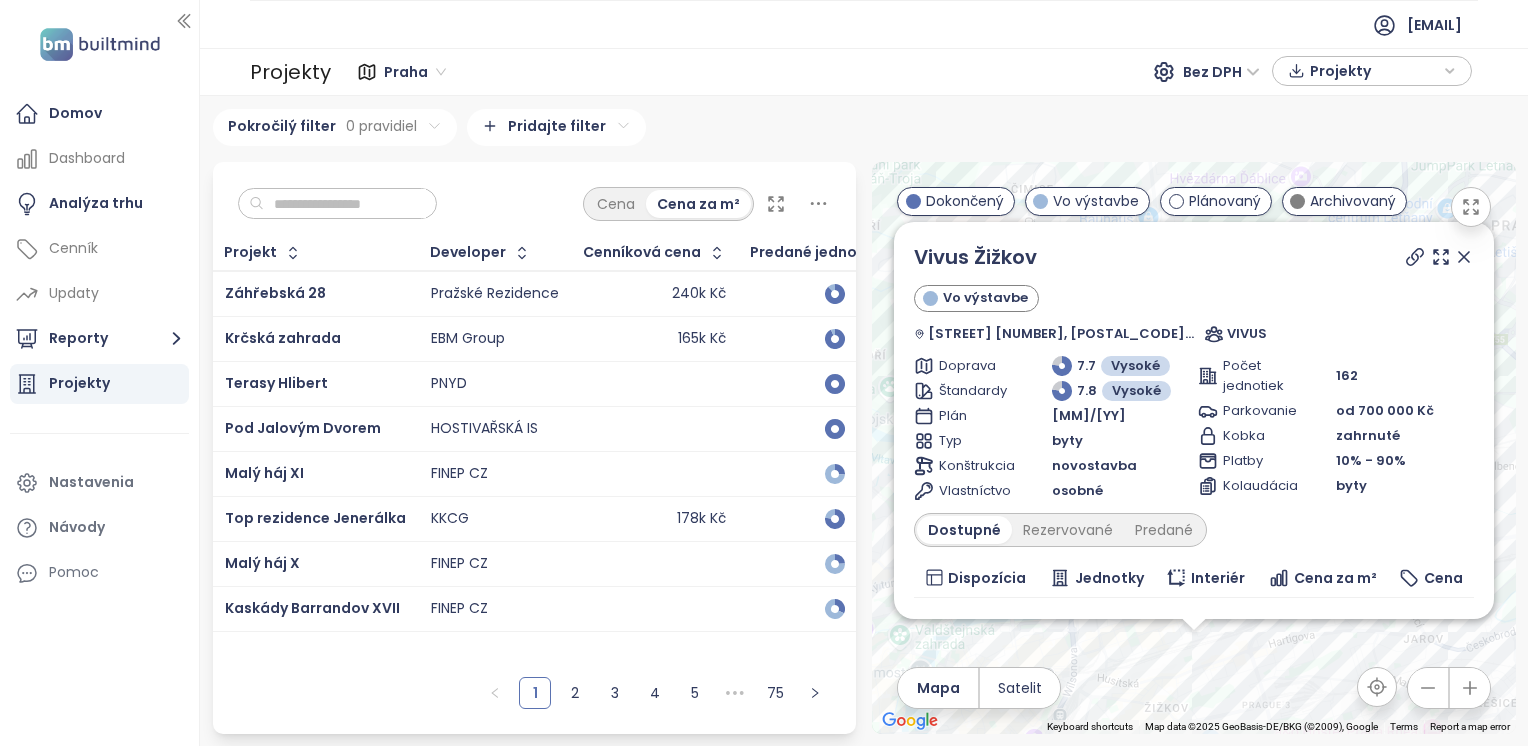 click 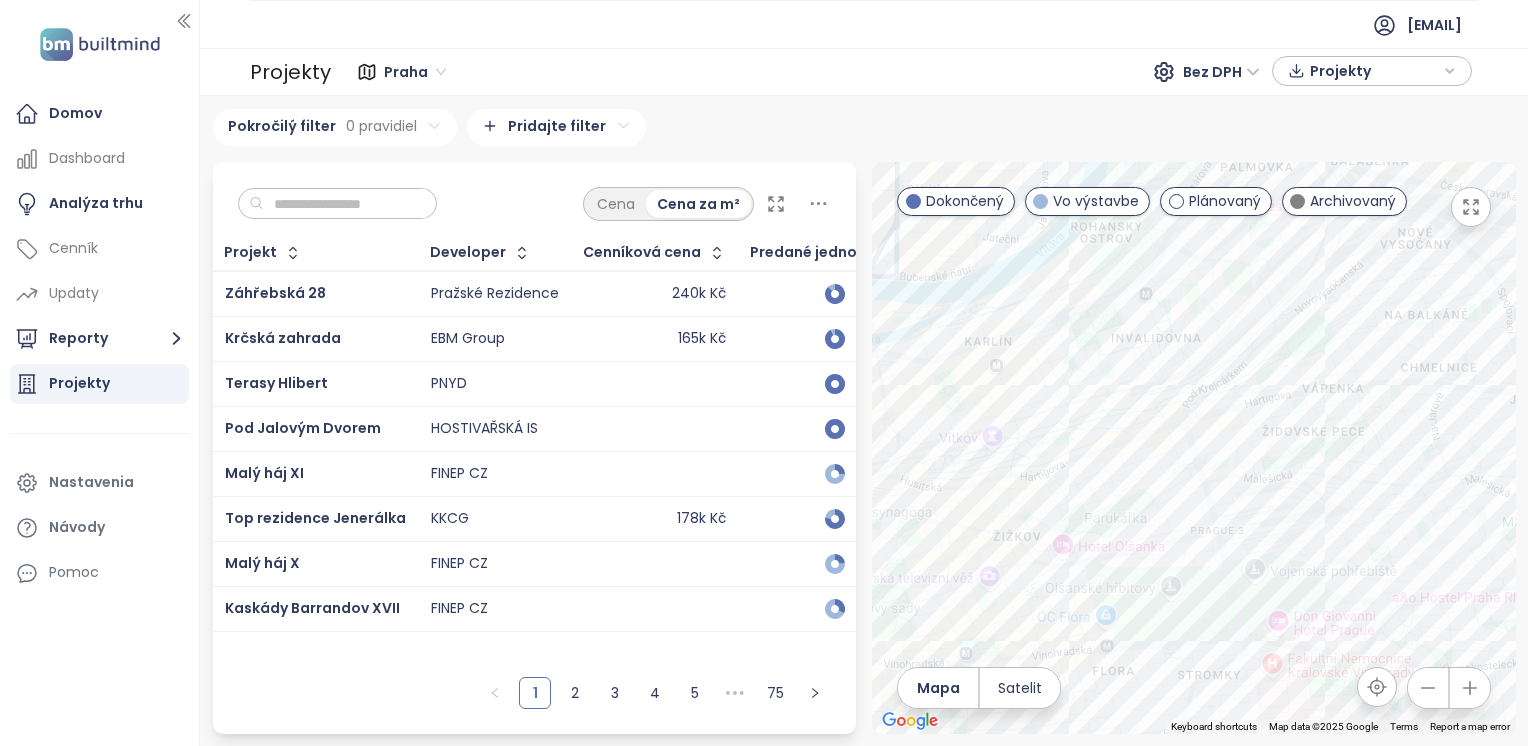 drag, startPoint x: 1268, startPoint y: 622, endPoint x: 1264, endPoint y: 347, distance: 275.02908 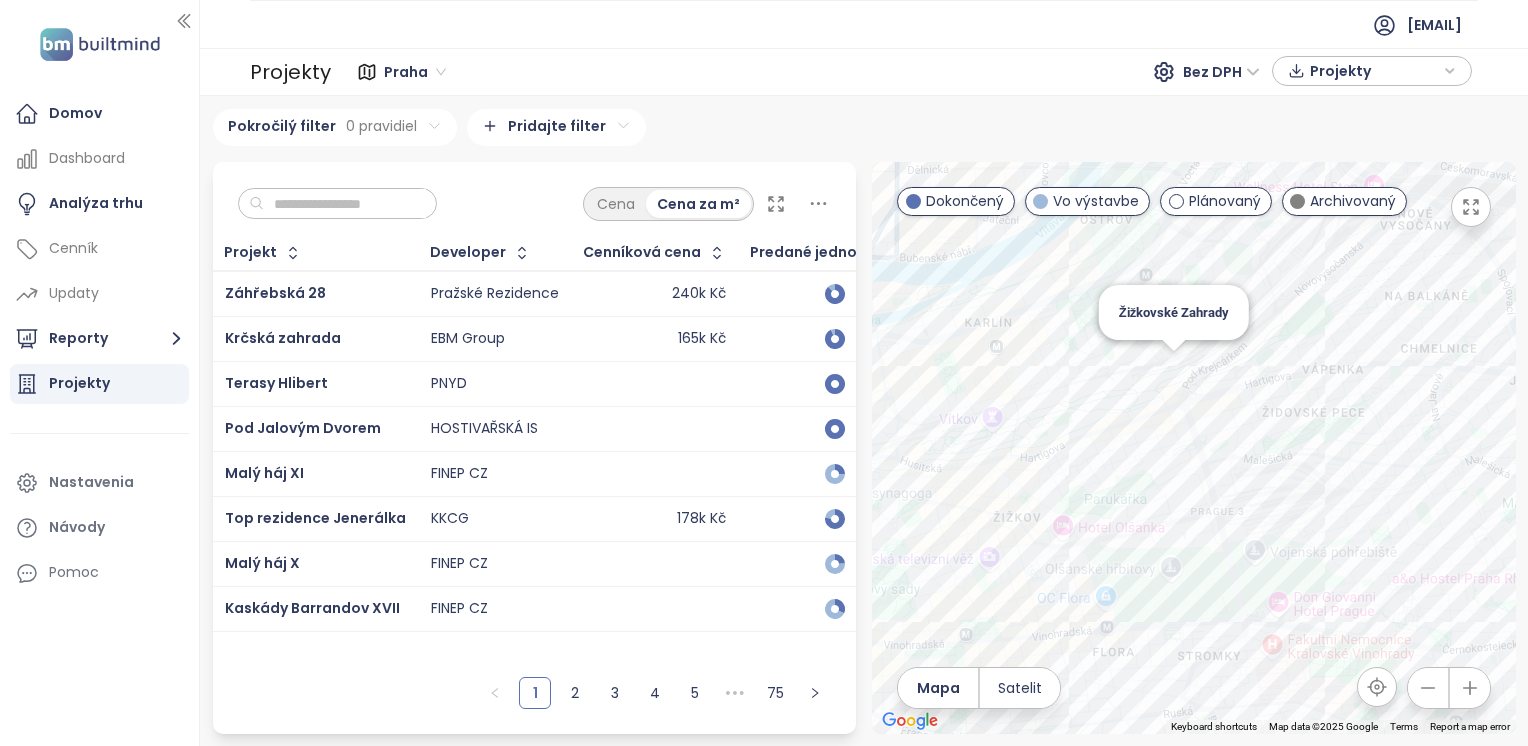 click on "Žižkovské Zahrady" at bounding box center (1194, 448) 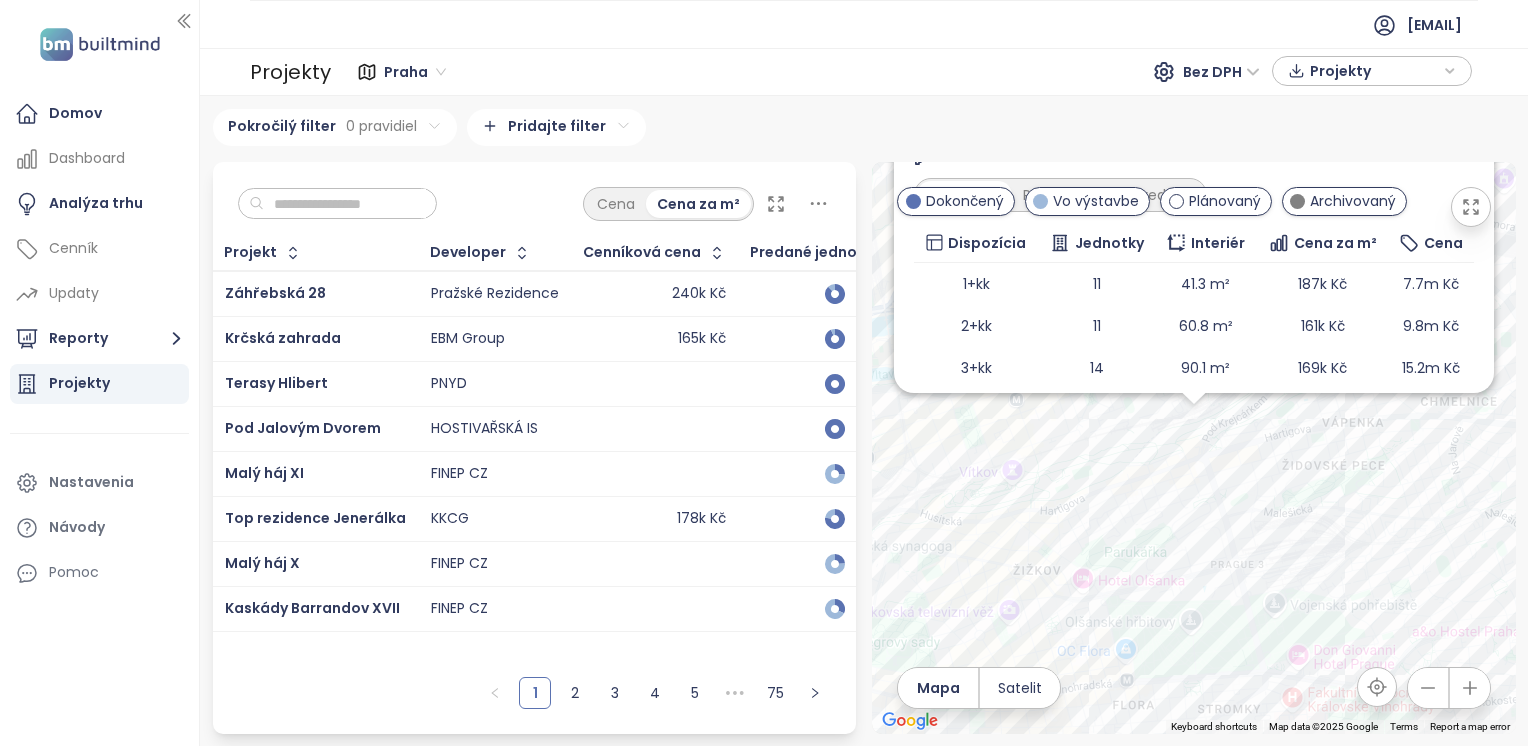 scroll, scrollTop: 0, scrollLeft: 0, axis: both 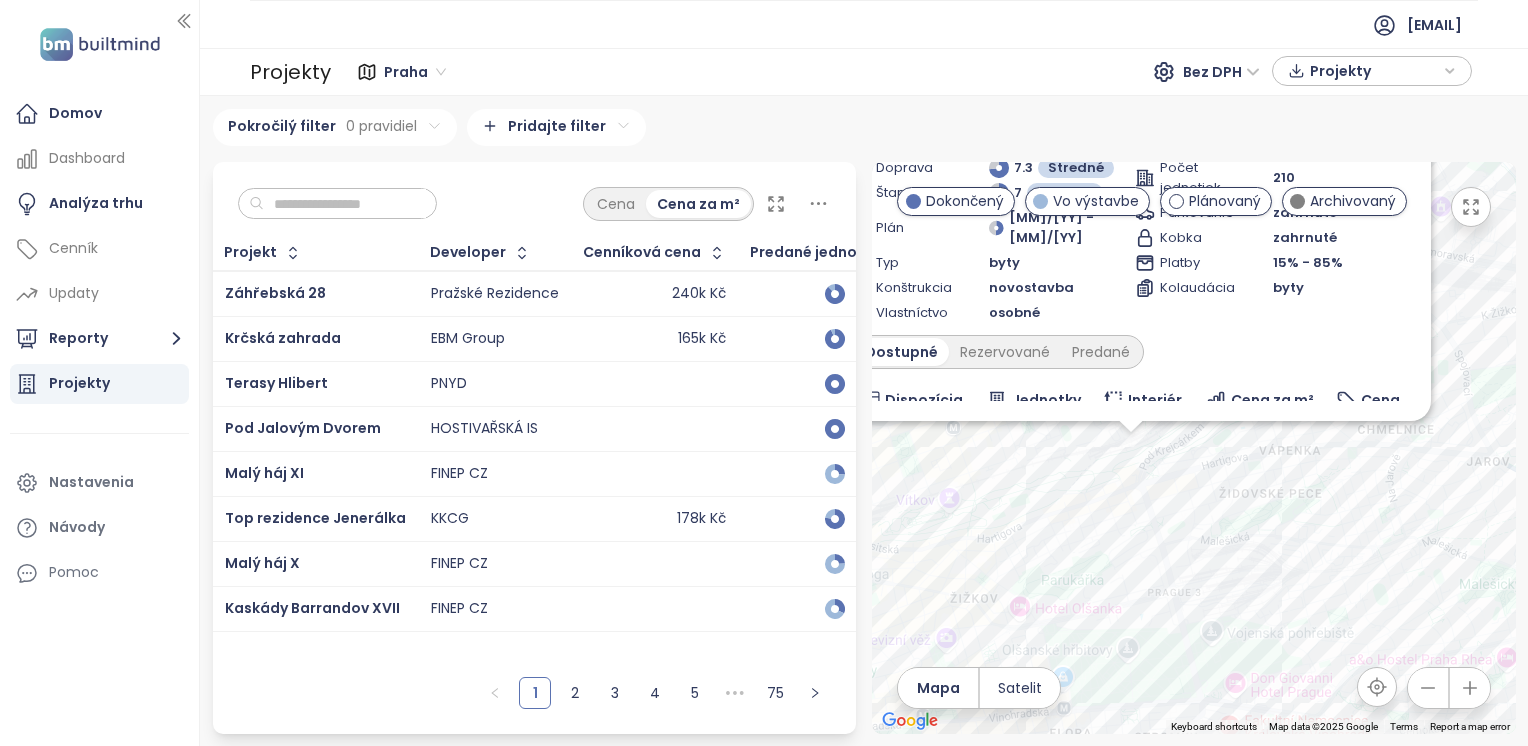 drag, startPoint x: 1130, startPoint y: 466, endPoint x: 1067, endPoint y: 498, distance: 70.66116 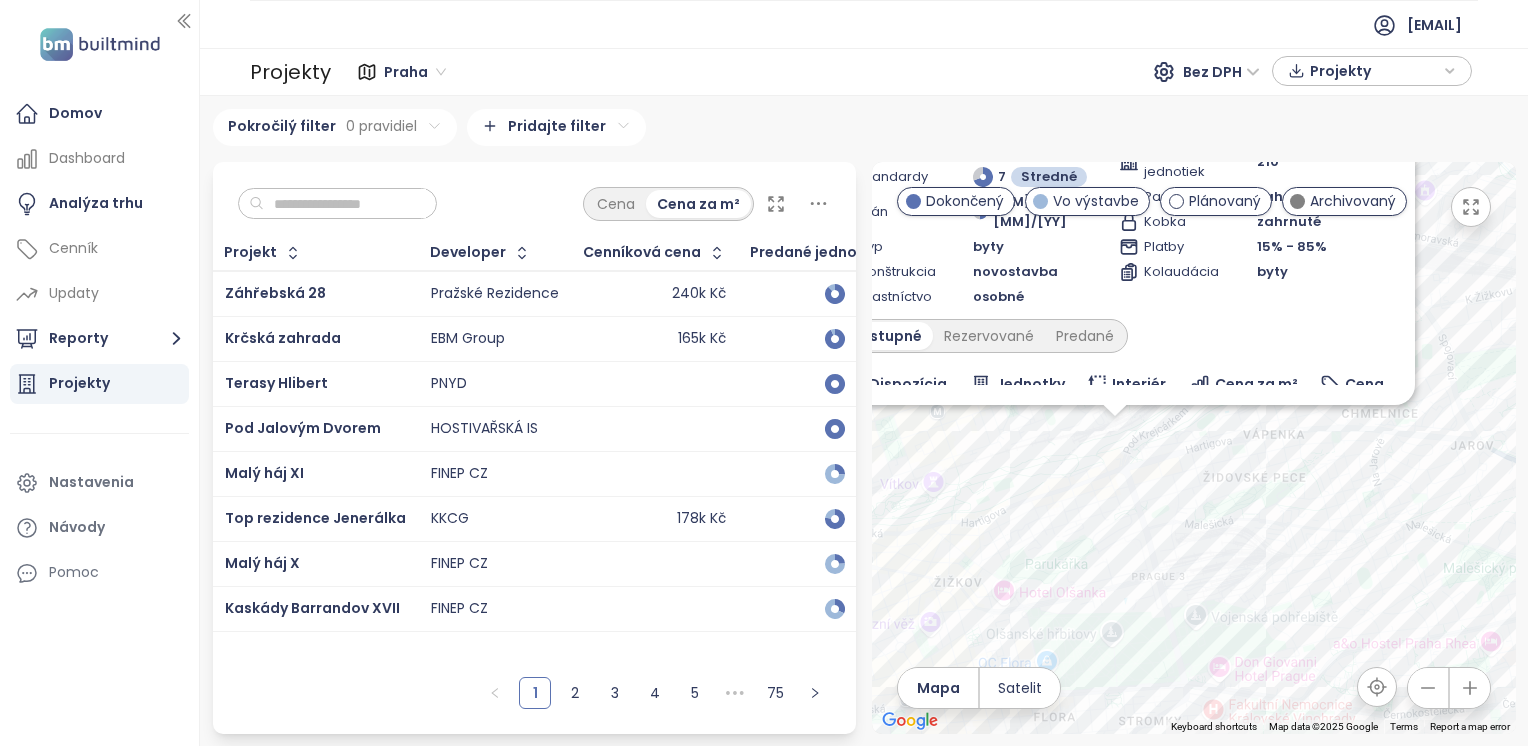 drag, startPoint x: 1225, startPoint y: 504, endPoint x: 1207, endPoint y: 491, distance: 22.203604 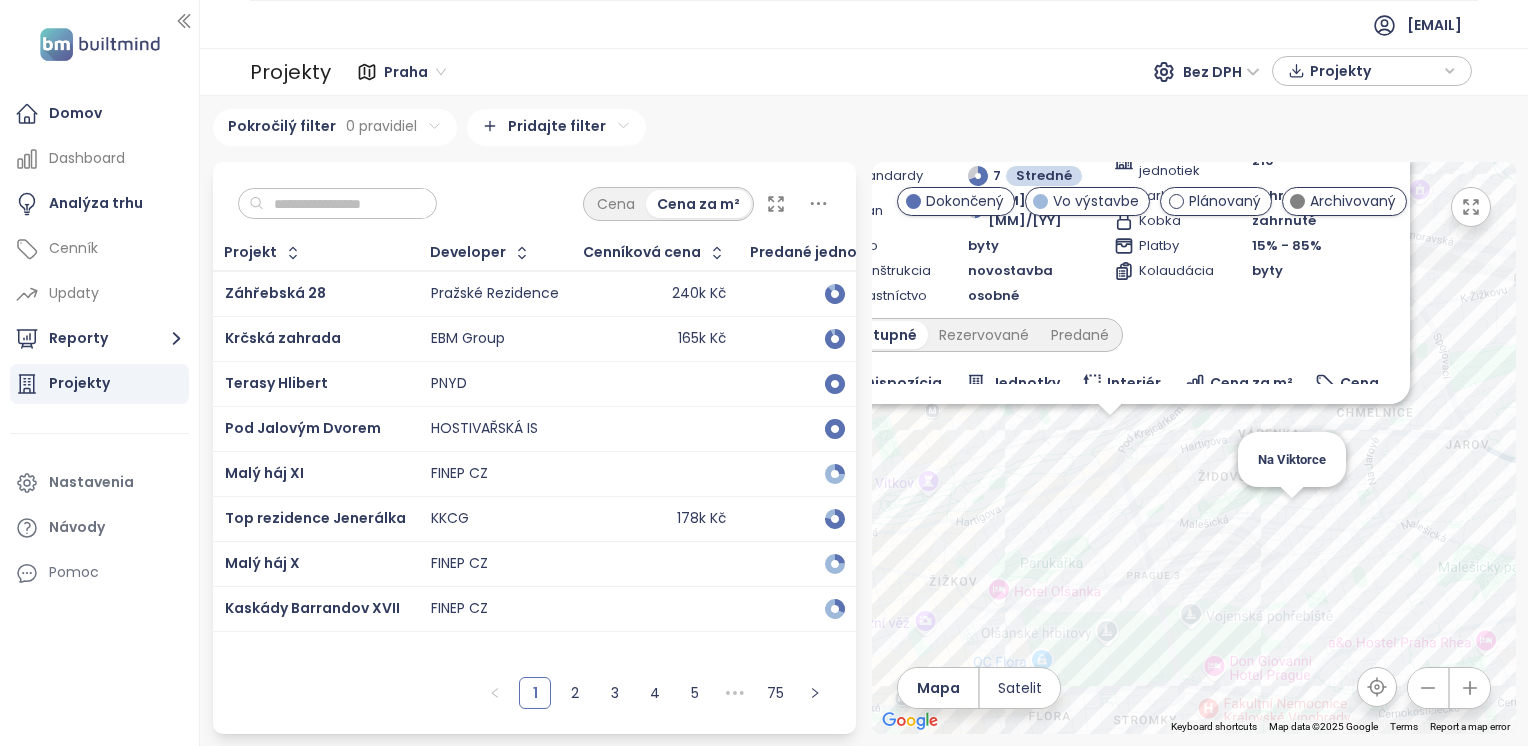 click on "Žižkovské Zahrady Vo výstavbe Hartigova 1686/112, 130 00 Praha 3-Žižkov, Czechia CPI Property Group Doprava 7.3 Stredné Štandardy 7 Stredné Plán 2/24 - 12/26 Typ byty Konštrukcia novostavba Vlastníctvo osobné Počet jednotiek 210 Parkovanie zahrnuté Kobka zahrnuté Platby 15% - 85% Kolaudácia byty Dostupné Rezervované Predané Dispozícia Jednotky Interiér Cena za m² Cena 1+kk 11 41.3 m² 187k Kč 7.7m Kč 2+kk 11 60.8 m² 161k Kč 9.8m Kč 3+kk 14 90.1 m² 169k Kč 15.2m Kč 4+kk + 3 113 m² 164k Kč 18.5m Kč 39 69.9 m² 169k Kč 11.8m Kč Na Viktorce" at bounding box center [1194, 448] 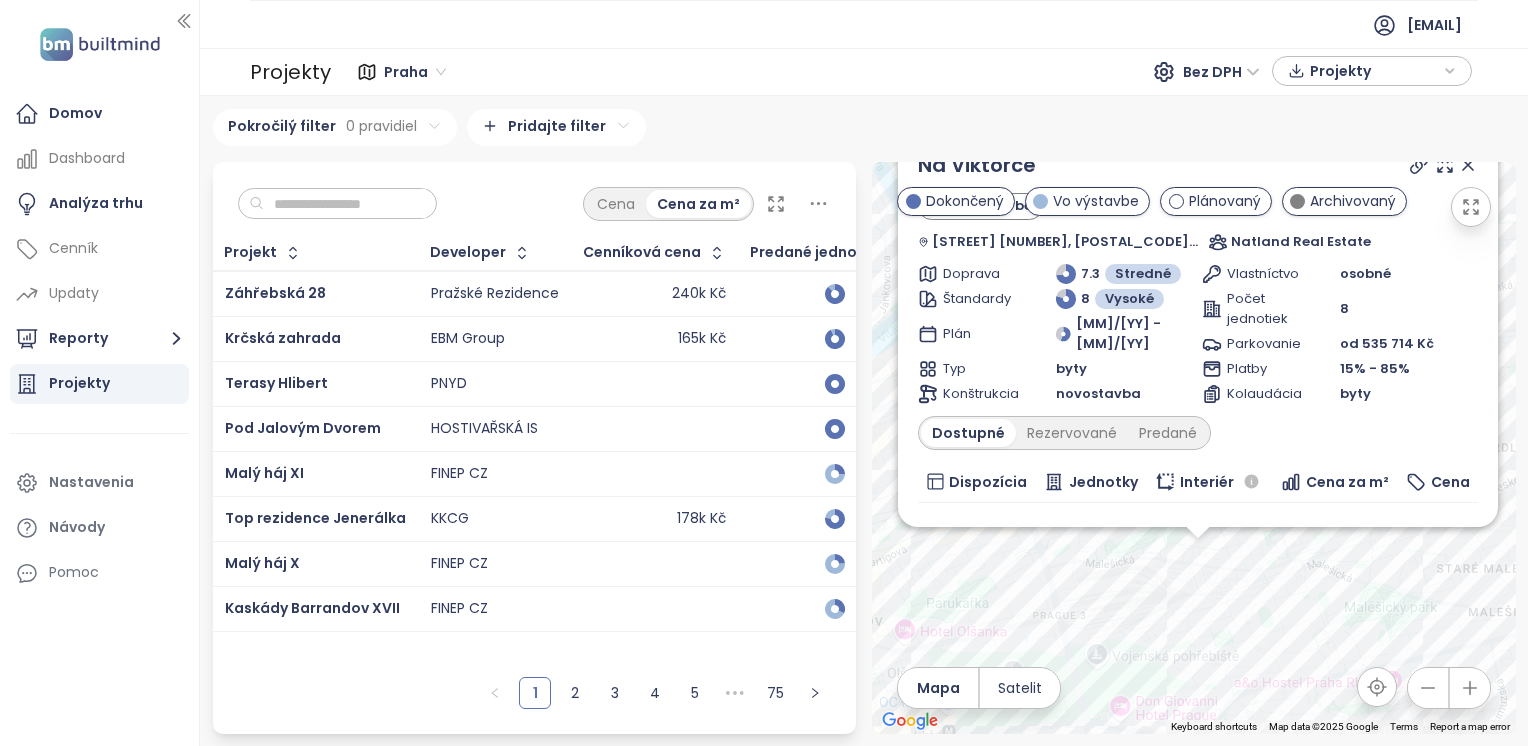 drag, startPoint x: 1282, startPoint y: 507, endPoint x: 1287, endPoint y: 650, distance: 143.08739 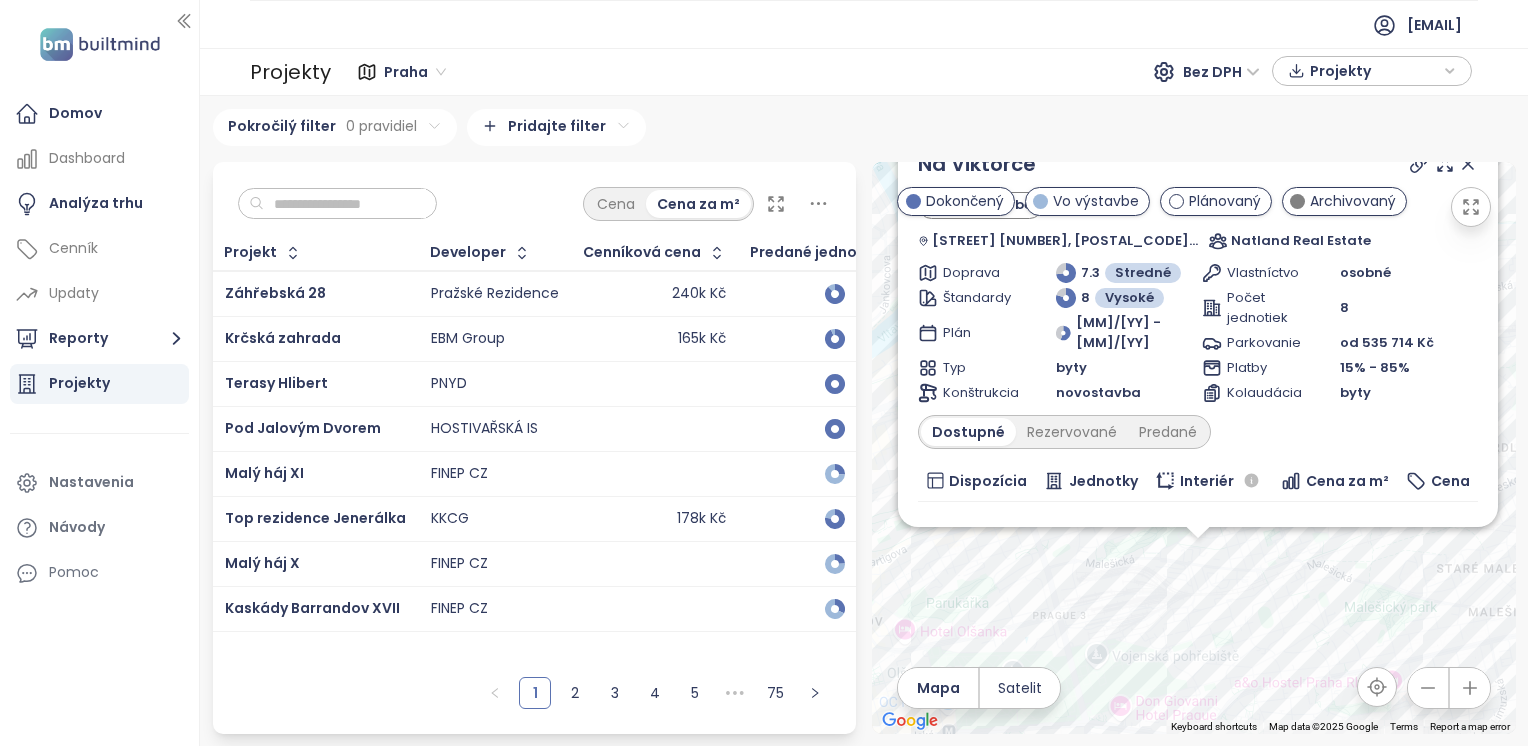 scroll, scrollTop: 0, scrollLeft: 0, axis: both 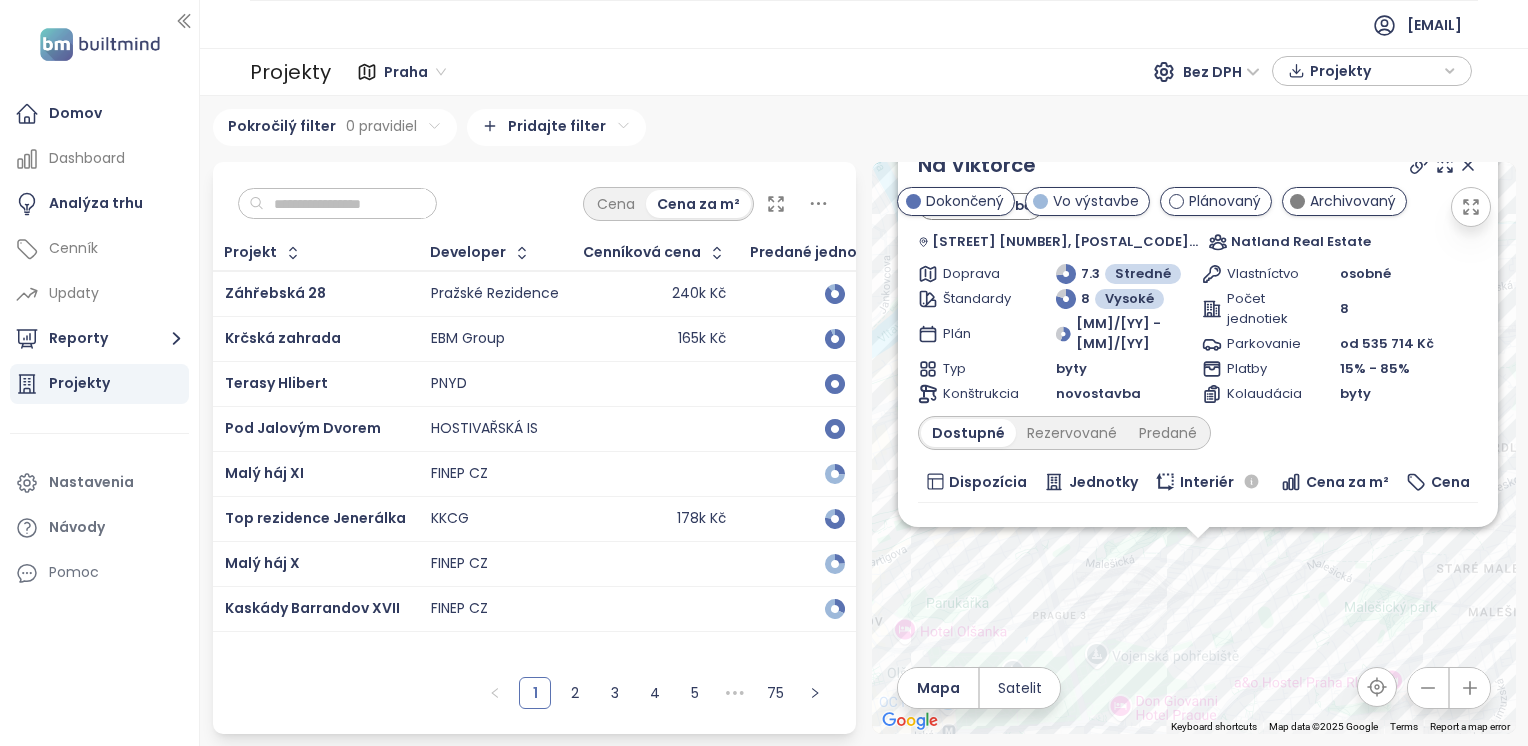 click on "Na Viktorce Vo výstavbe U Staré cihelny 2879, 130 00 Praha 3, Czechia Natland Real Estate Doprava 7.3 Stredné Štandardy 8 Vysoké Plán 10/24 - 3/26 Typ byty Konštrukcia novostavba Vlastníctvo osobné Počet jednotiek 8 Parkovanie od 535 714 Kč Platby 15% - 85% Kolaudácia byty Dostupné Rezervované Predané Dispozícia Jednotky Interiér Cena za m² Cena Žiadne dáta - - - -" at bounding box center [1194, 448] 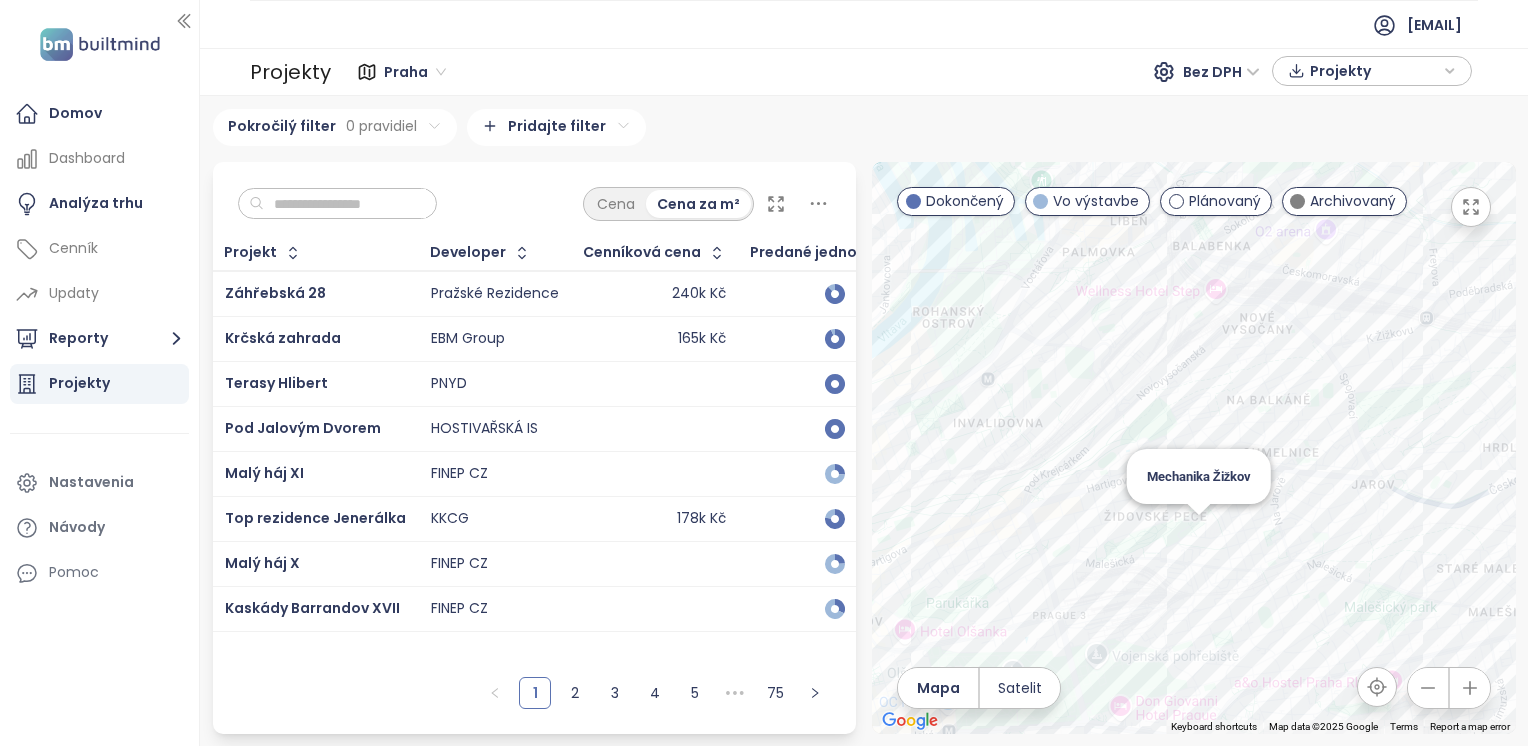 click on "Mechanika Žižkov" at bounding box center (1194, 448) 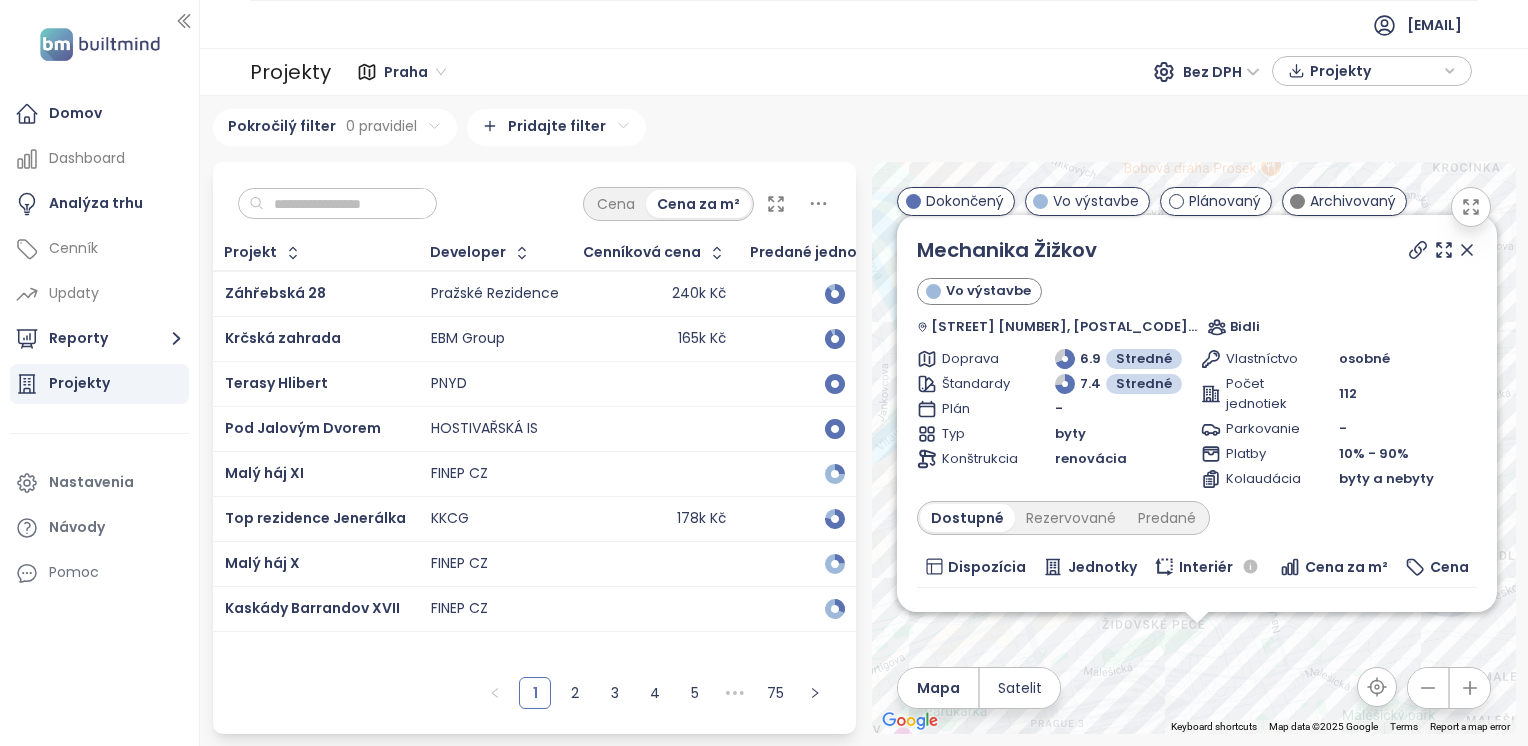 drag, startPoint x: 1358, startPoint y: 530, endPoint x: 1353, endPoint y: 684, distance: 154.08115 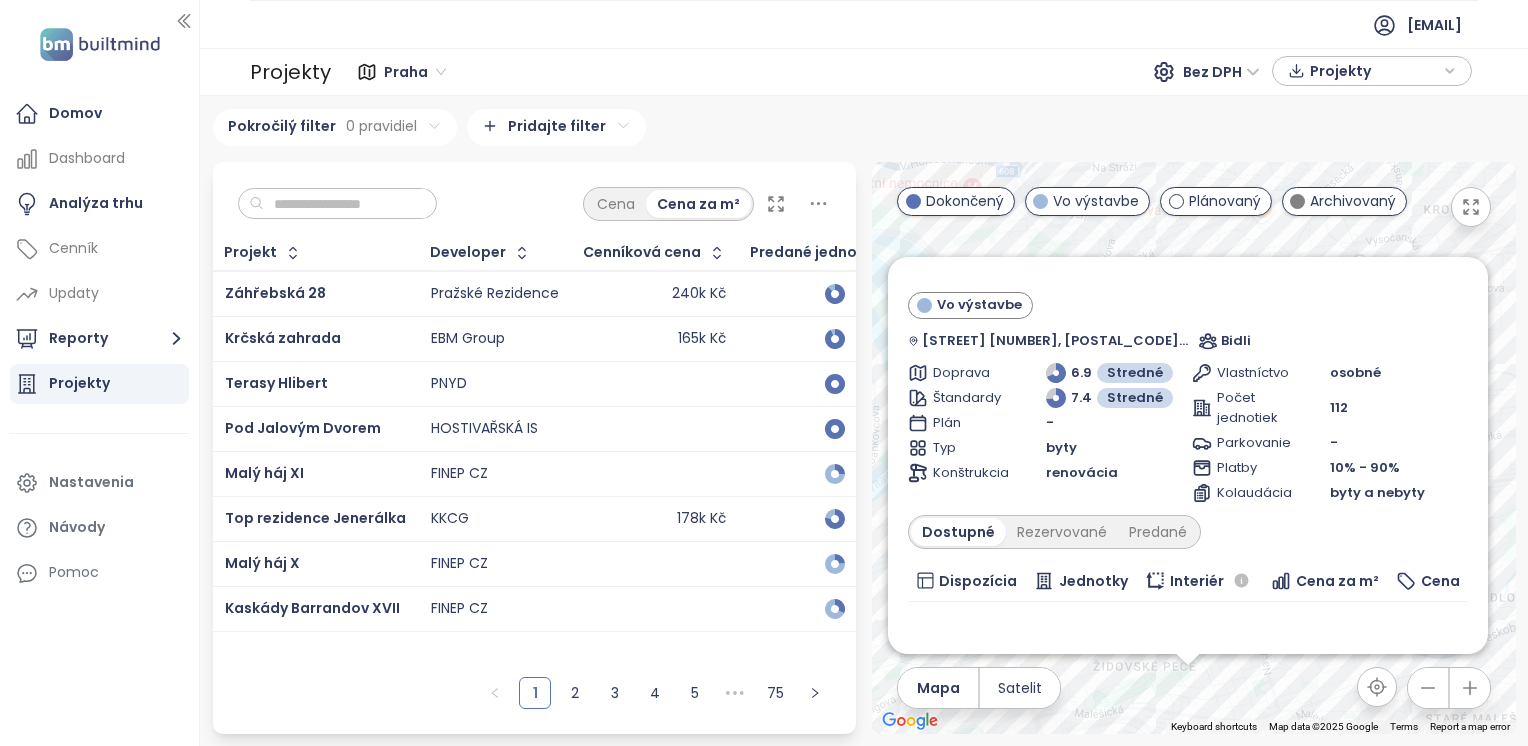 scroll, scrollTop: 0, scrollLeft: 0, axis: both 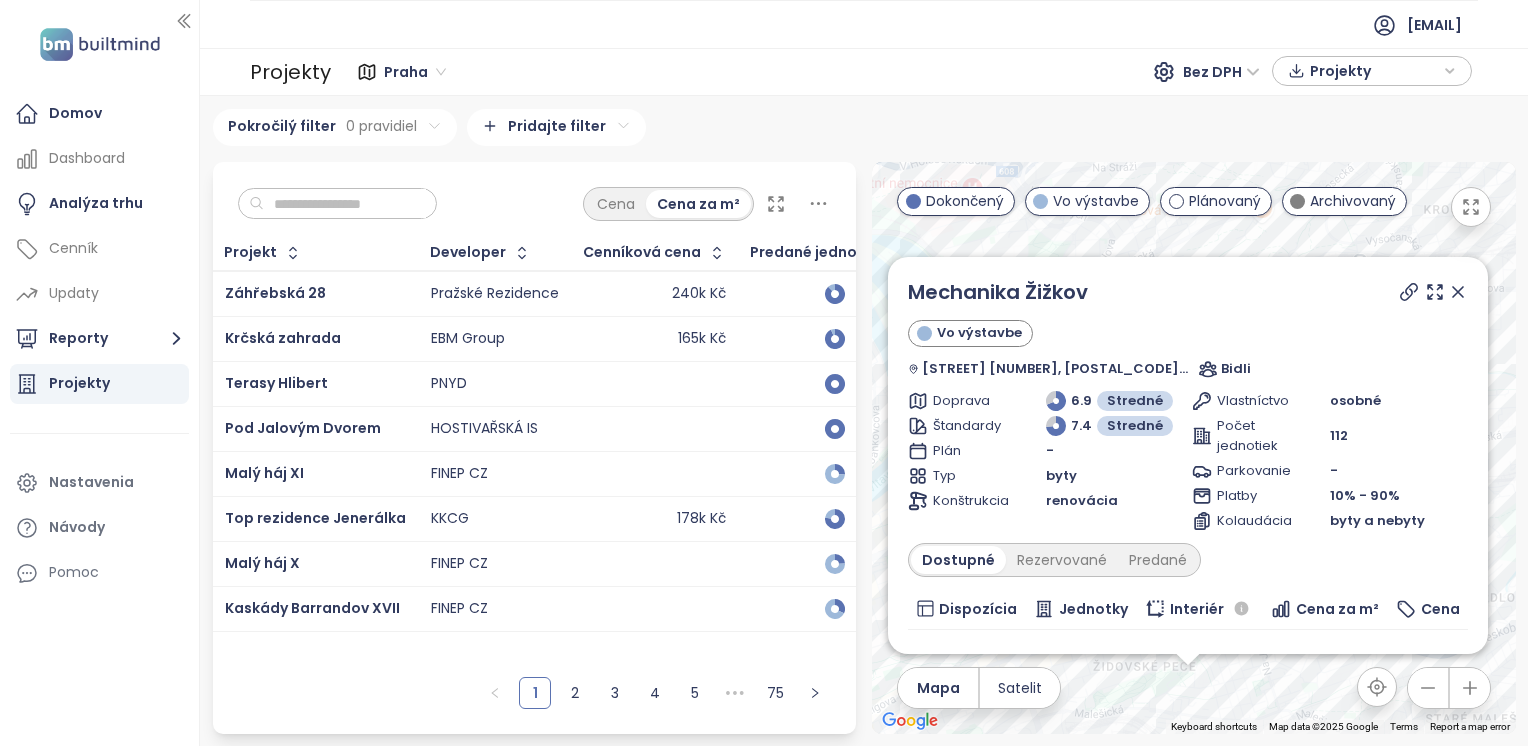 click 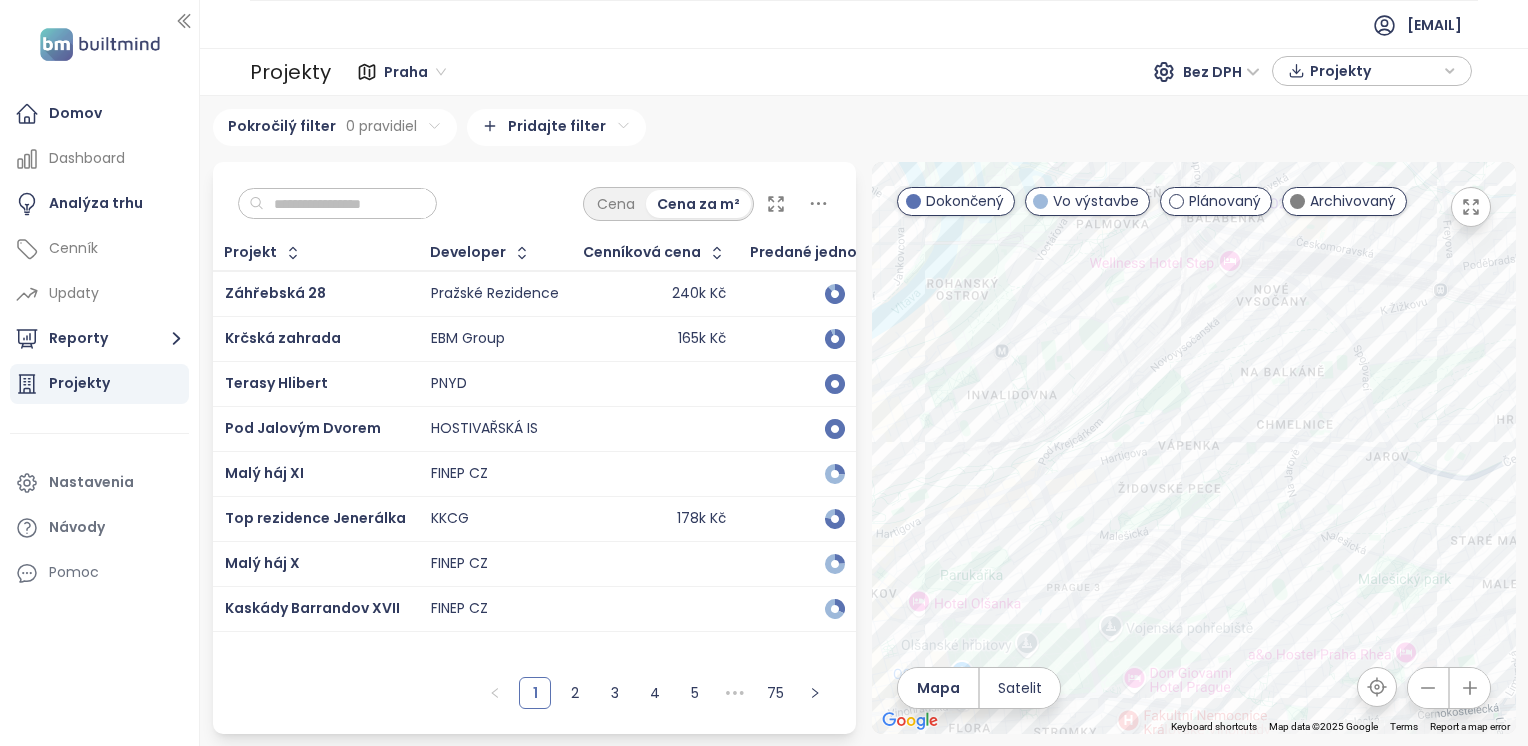 drag, startPoint x: 1237, startPoint y: 516, endPoint x: 1225, endPoint y: 462, distance: 55.31727 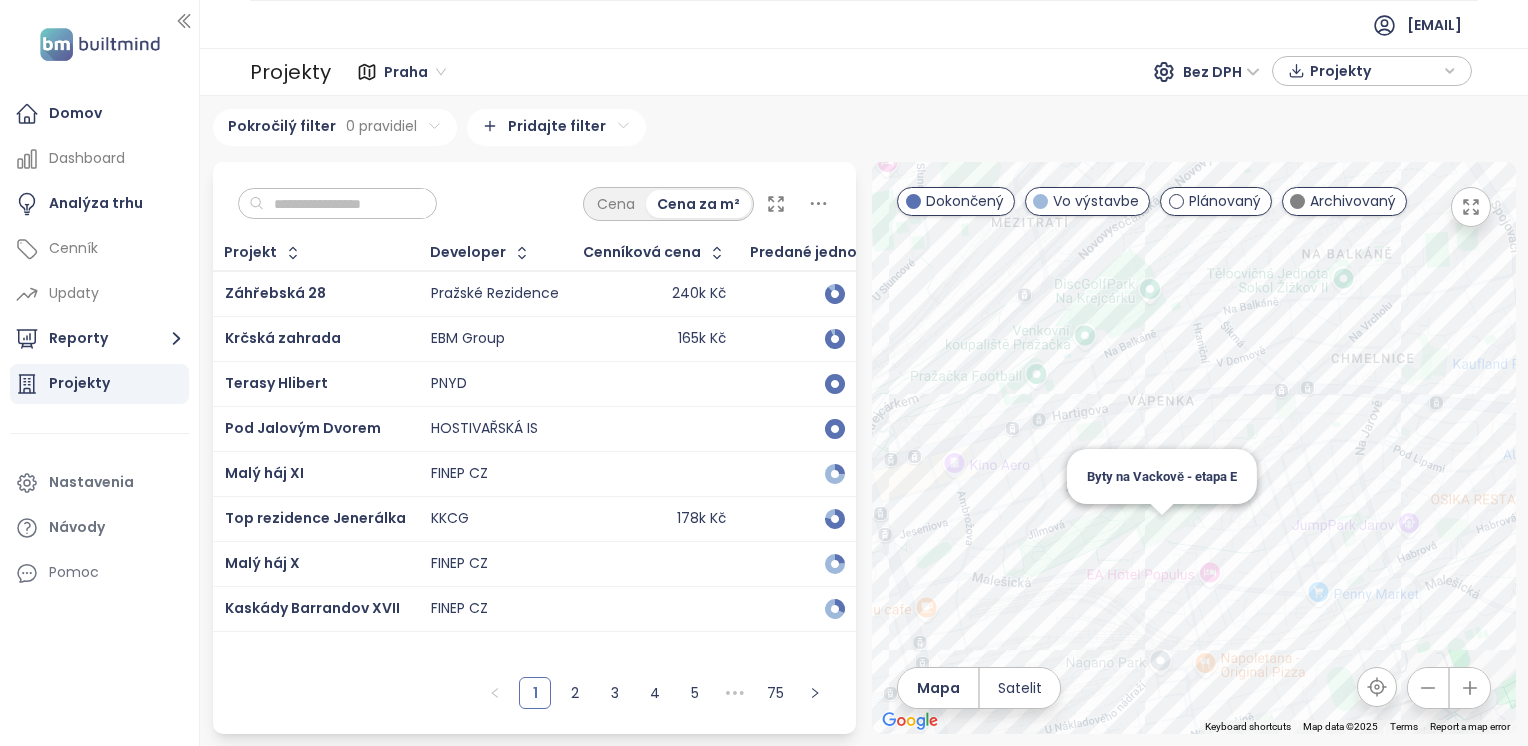 click on "Byty na Vackově - etapa E" at bounding box center [1194, 448] 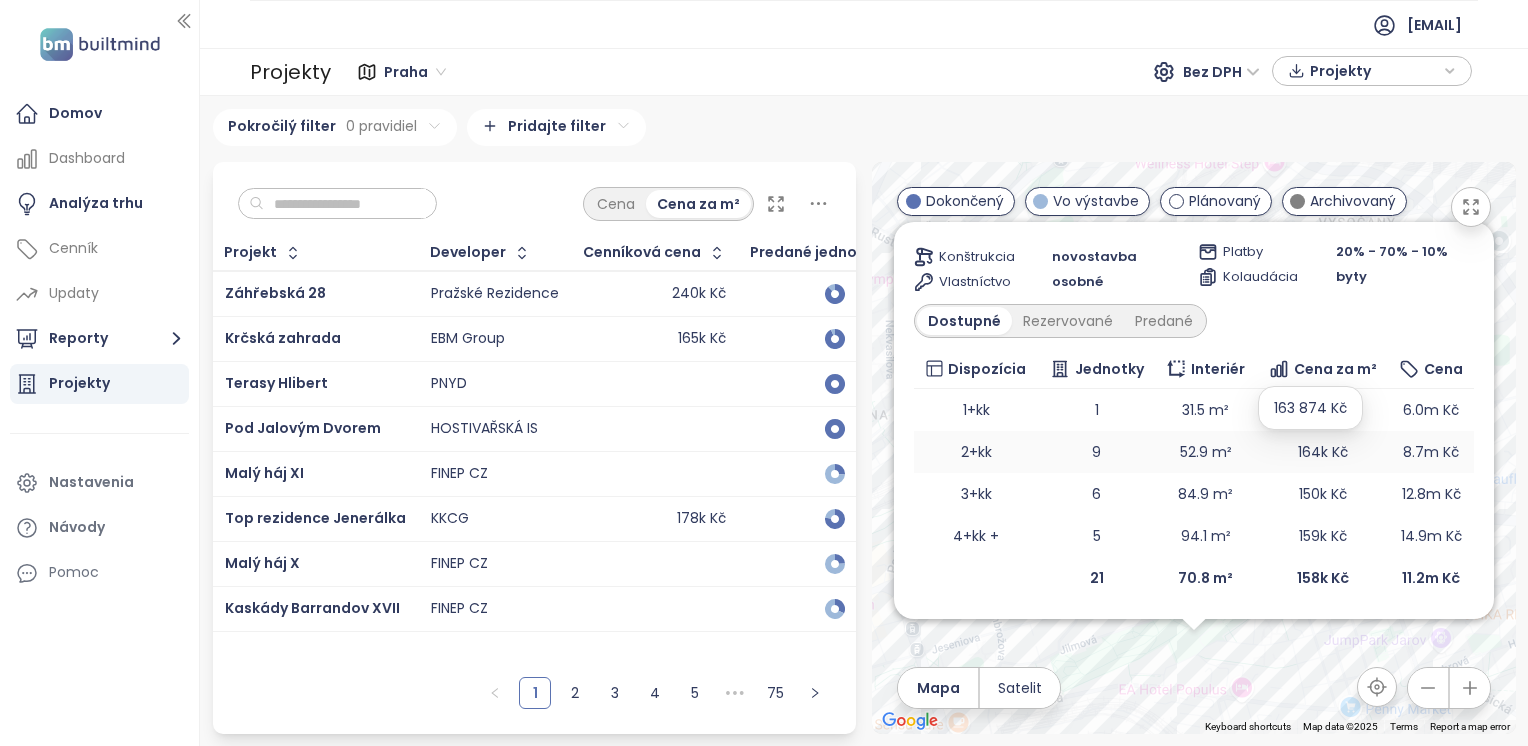 scroll, scrollTop: 0, scrollLeft: 0, axis: both 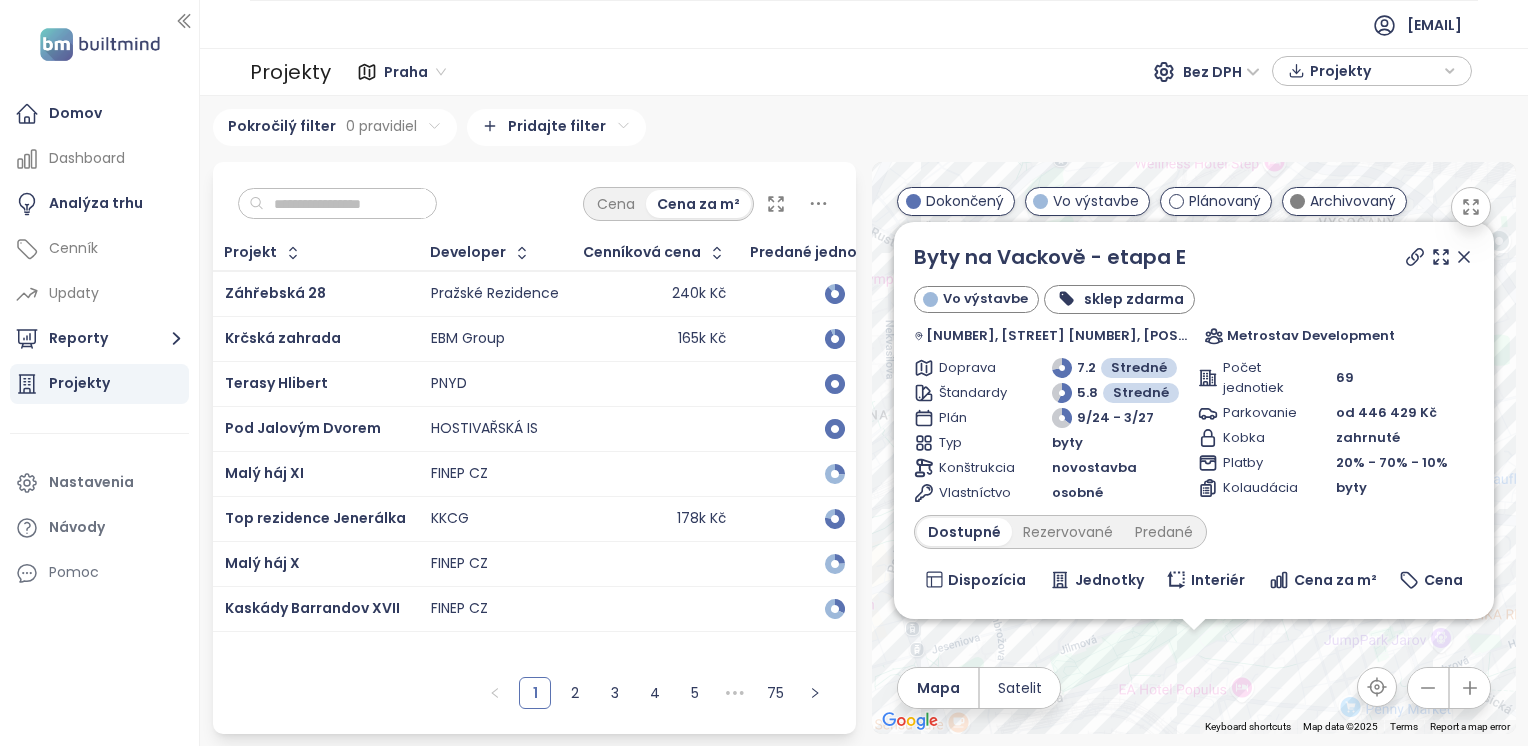 click 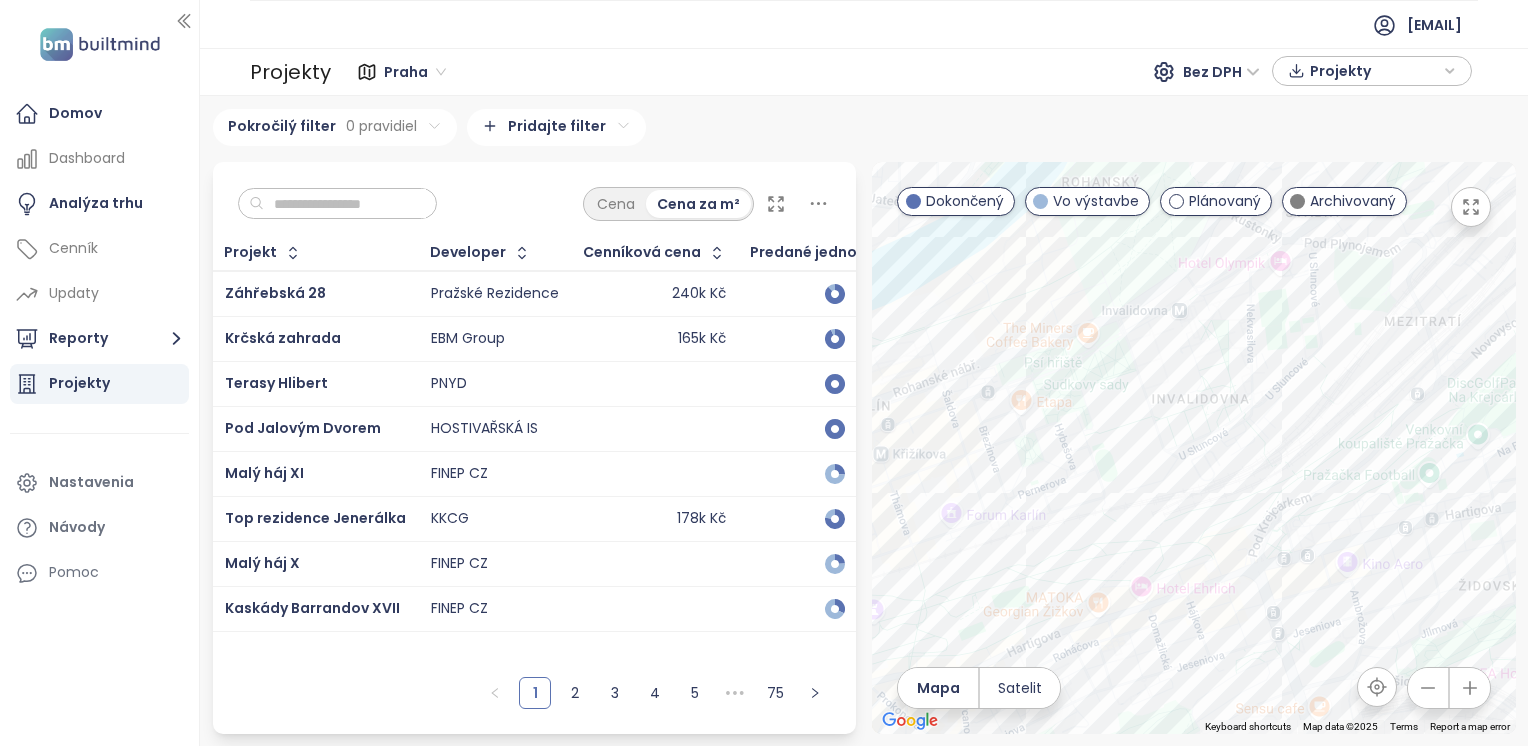 drag, startPoint x: 1018, startPoint y: 390, endPoint x: 1381, endPoint y: 433, distance: 365.53796 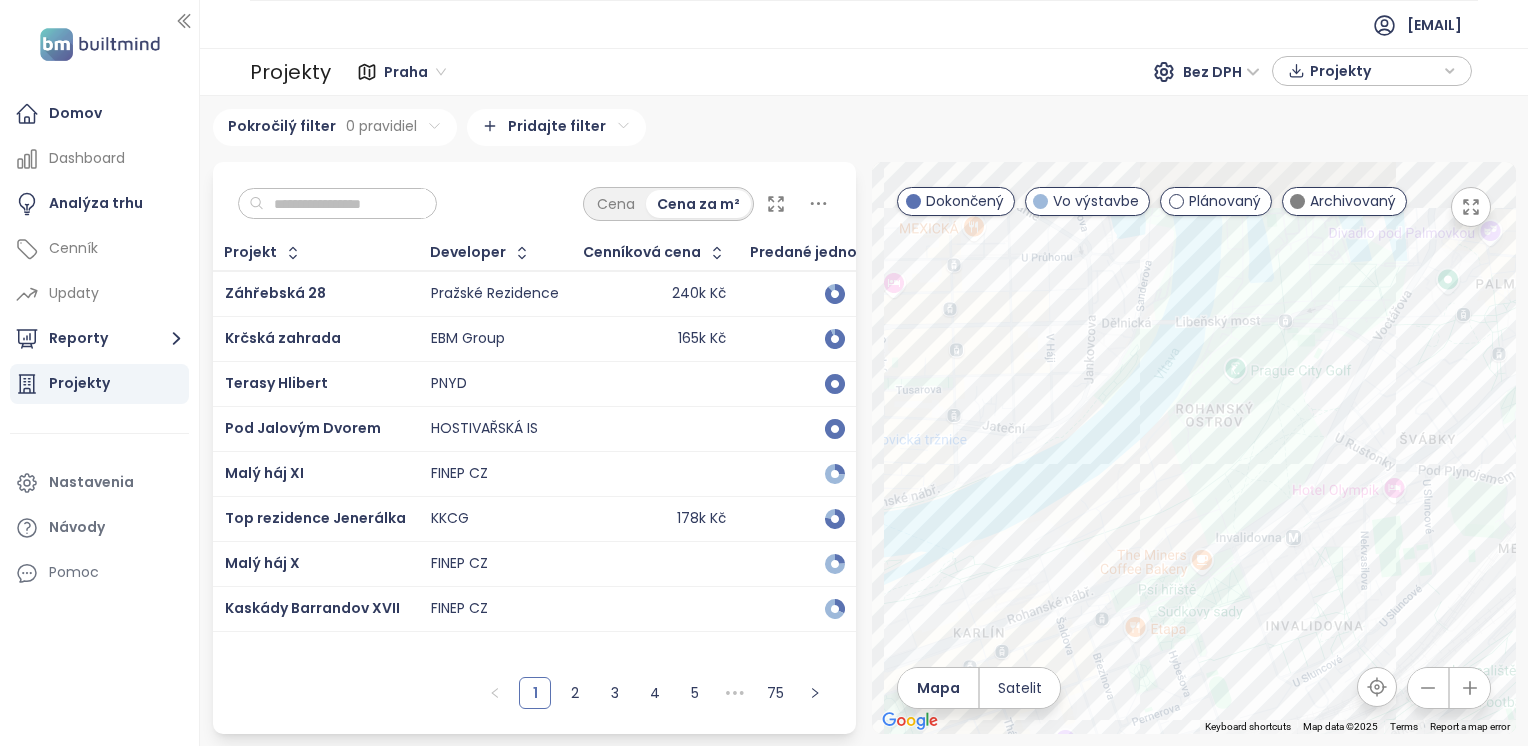 drag, startPoint x: 1174, startPoint y: 353, endPoint x: 1292, endPoint y: 586, distance: 261.17618 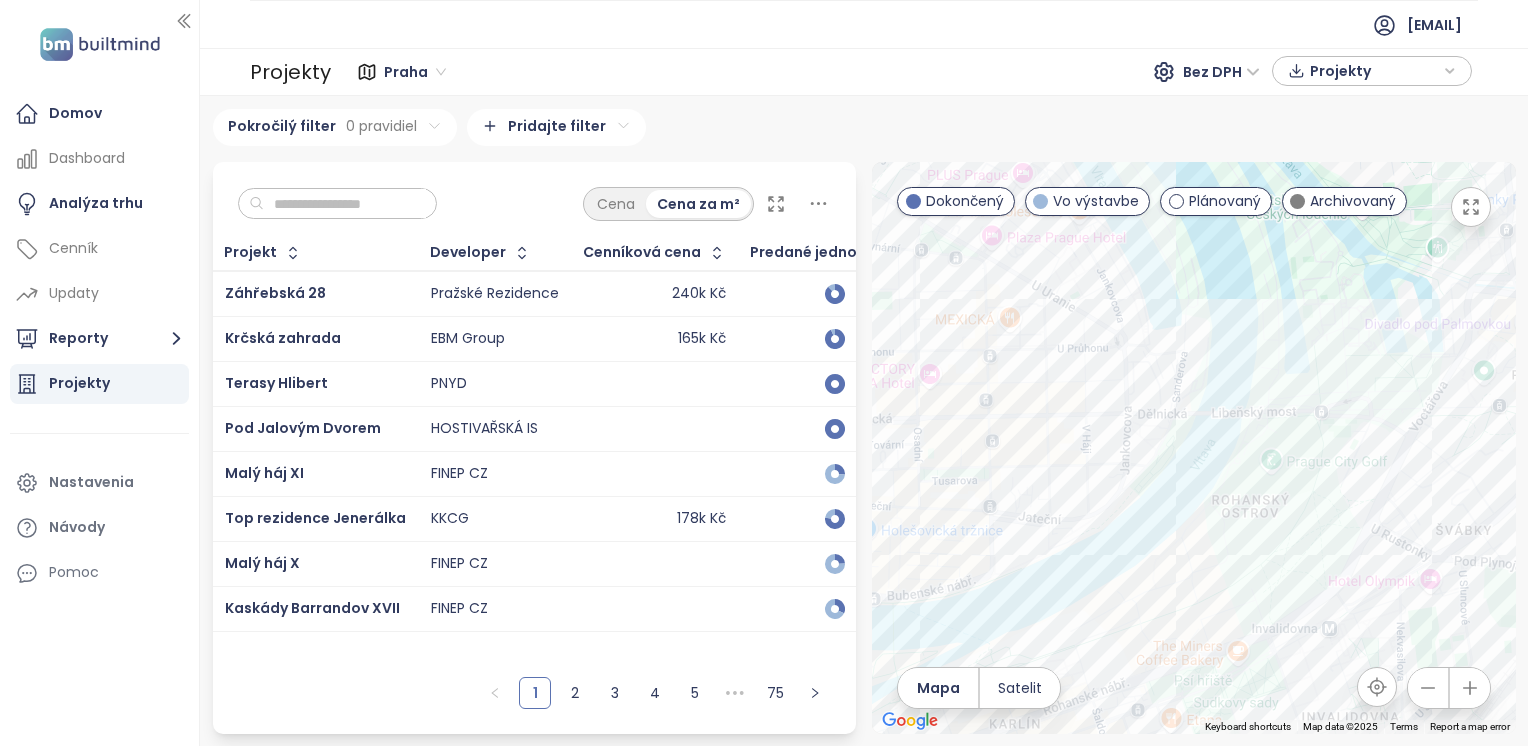 drag, startPoint x: 1109, startPoint y: 418, endPoint x: 1128, endPoint y: 494, distance: 78.339005 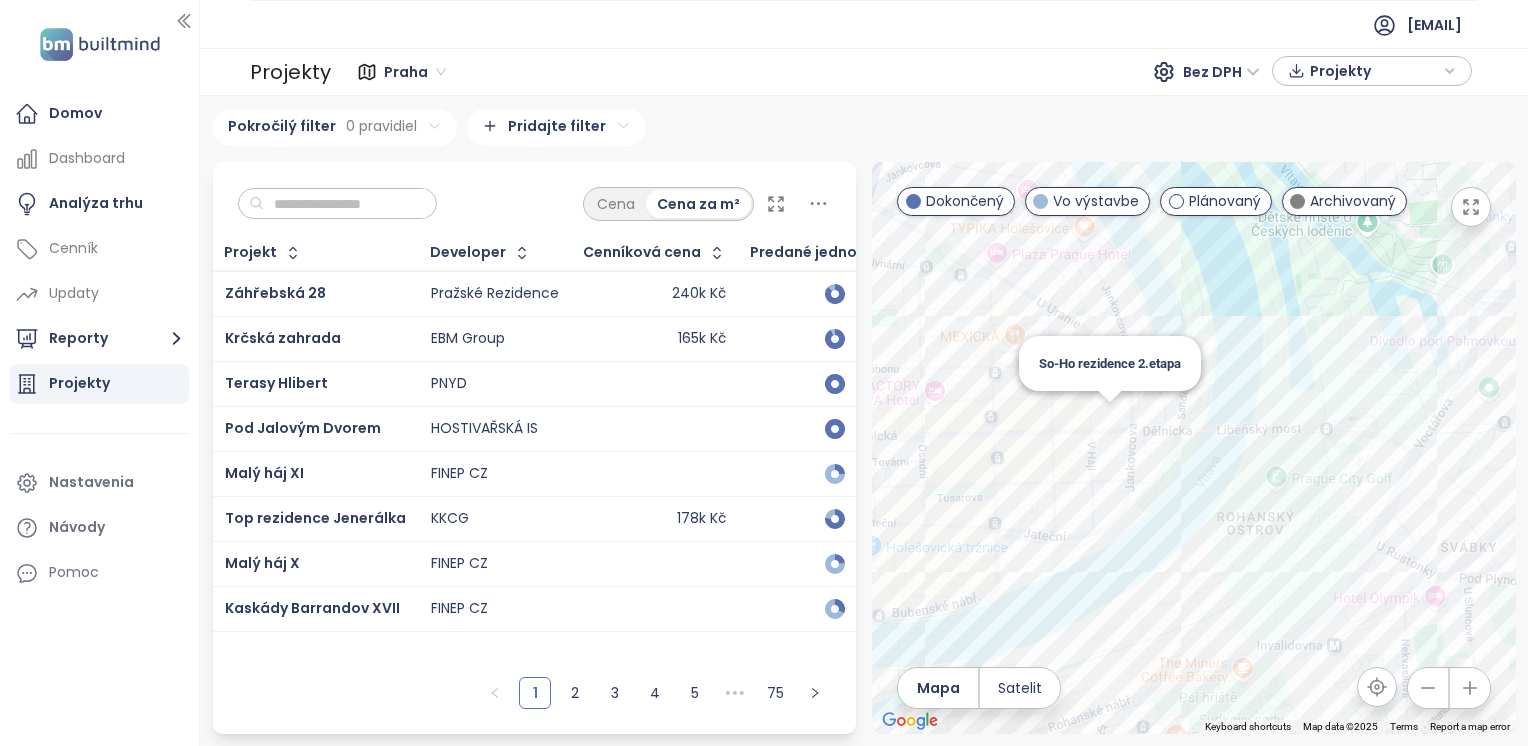 click on "So-Ho rezidence 2.etapa" at bounding box center (1194, 448) 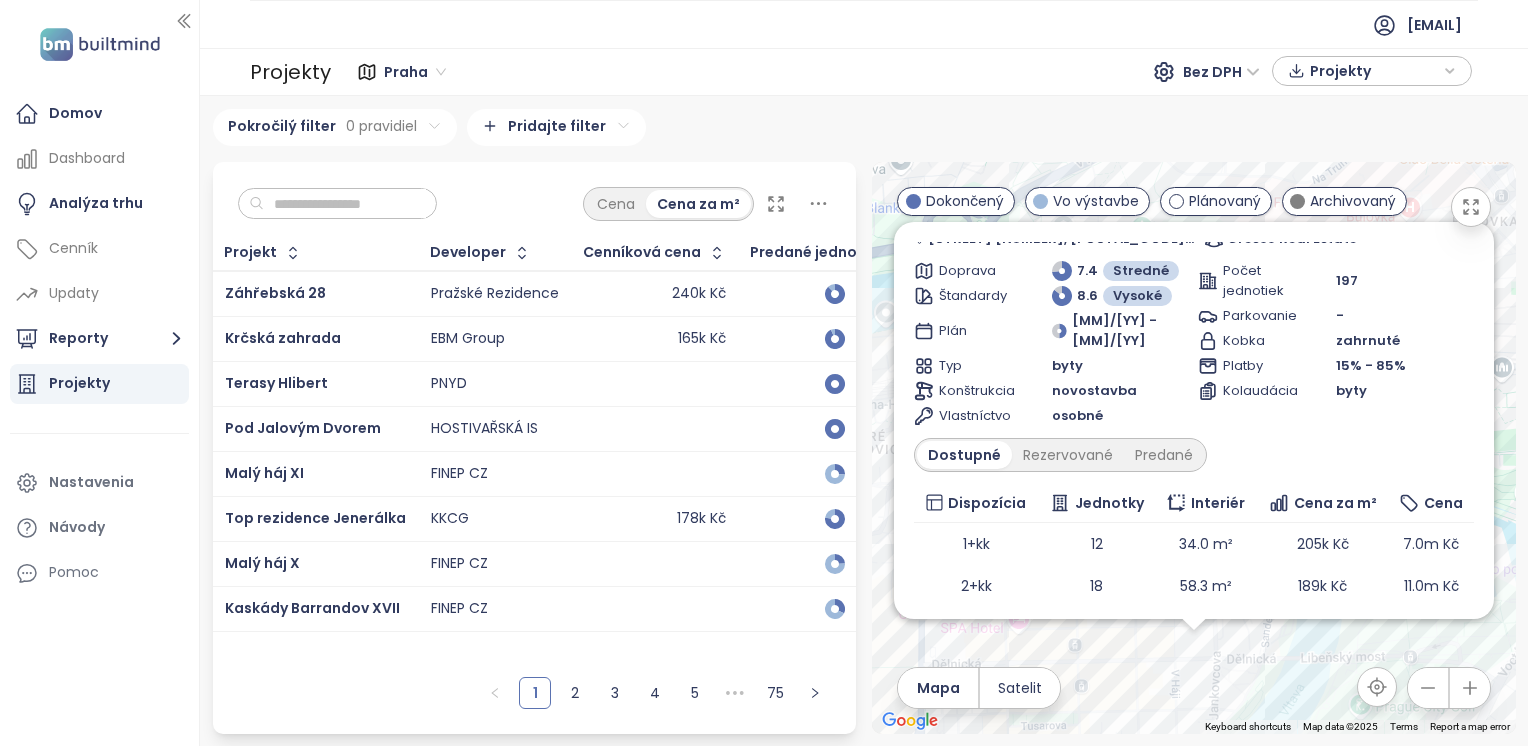 scroll, scrollTop: 0, scrollLeft: 0, axis: both 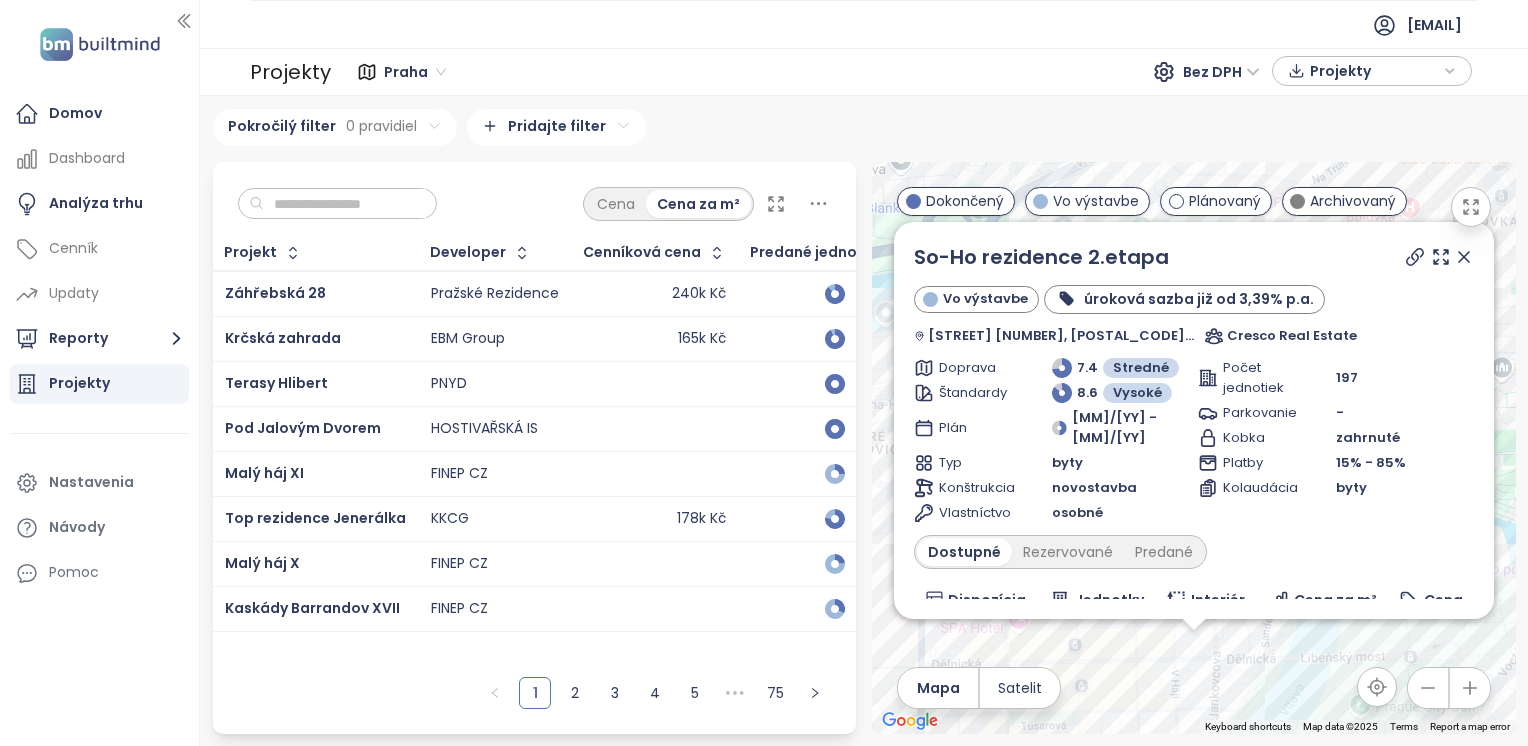 click 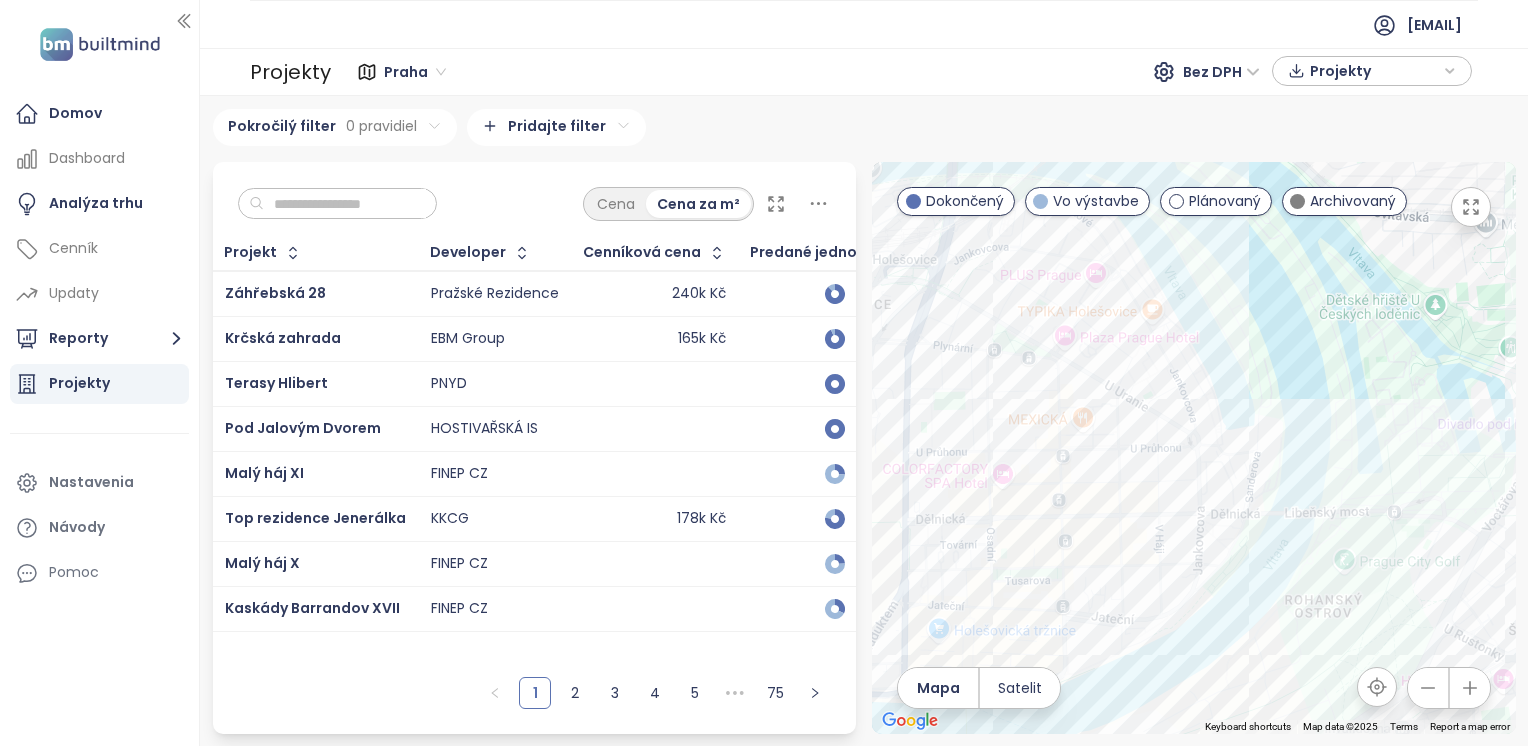 drag, startPoint x: 1387, startPoint y: 597, endPoint x: 1371, endPoint y: 448, distance: 149.8566 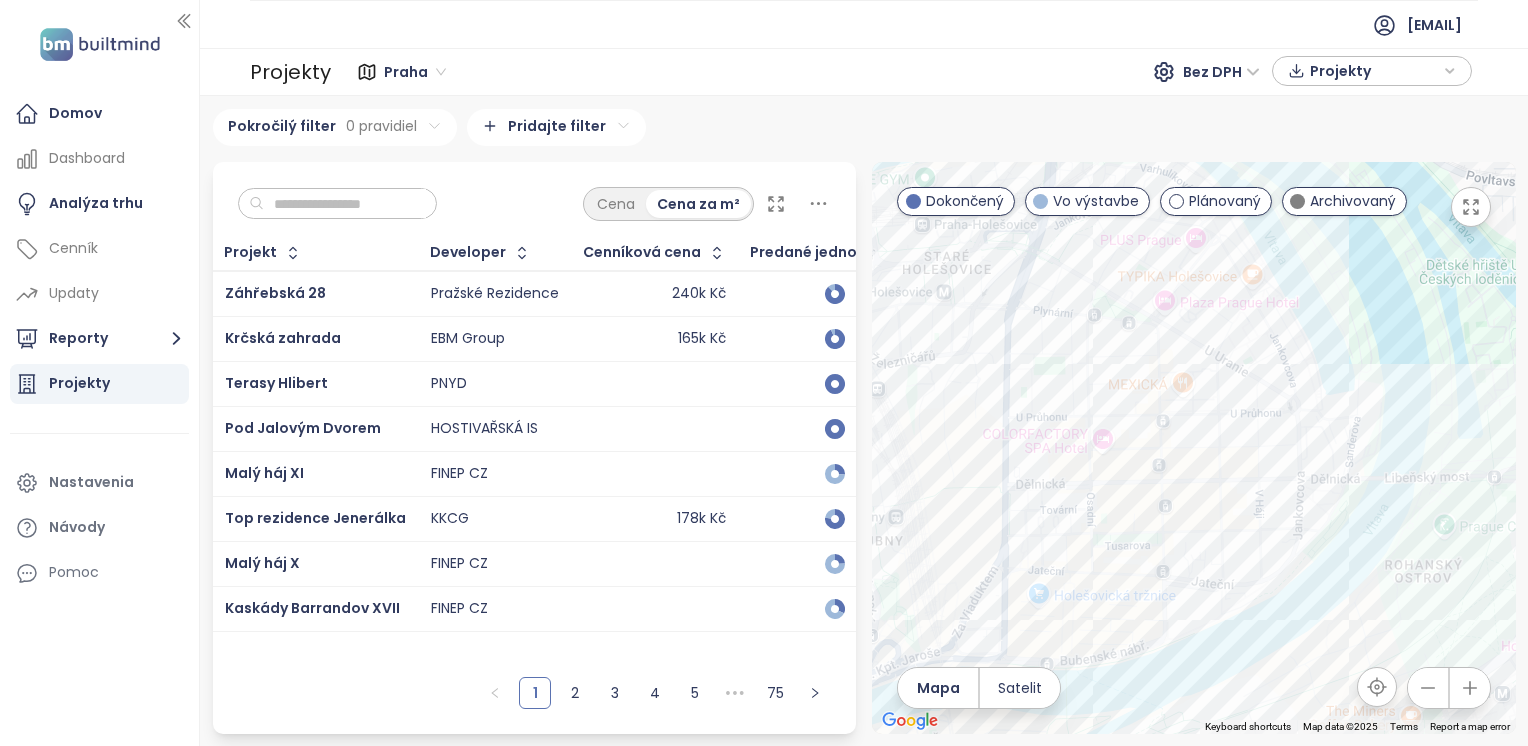 drag, startPoint x: 1106, startPoint y: 579, endPoint x: 1310, endPoint y: 531, distance: 209.57098 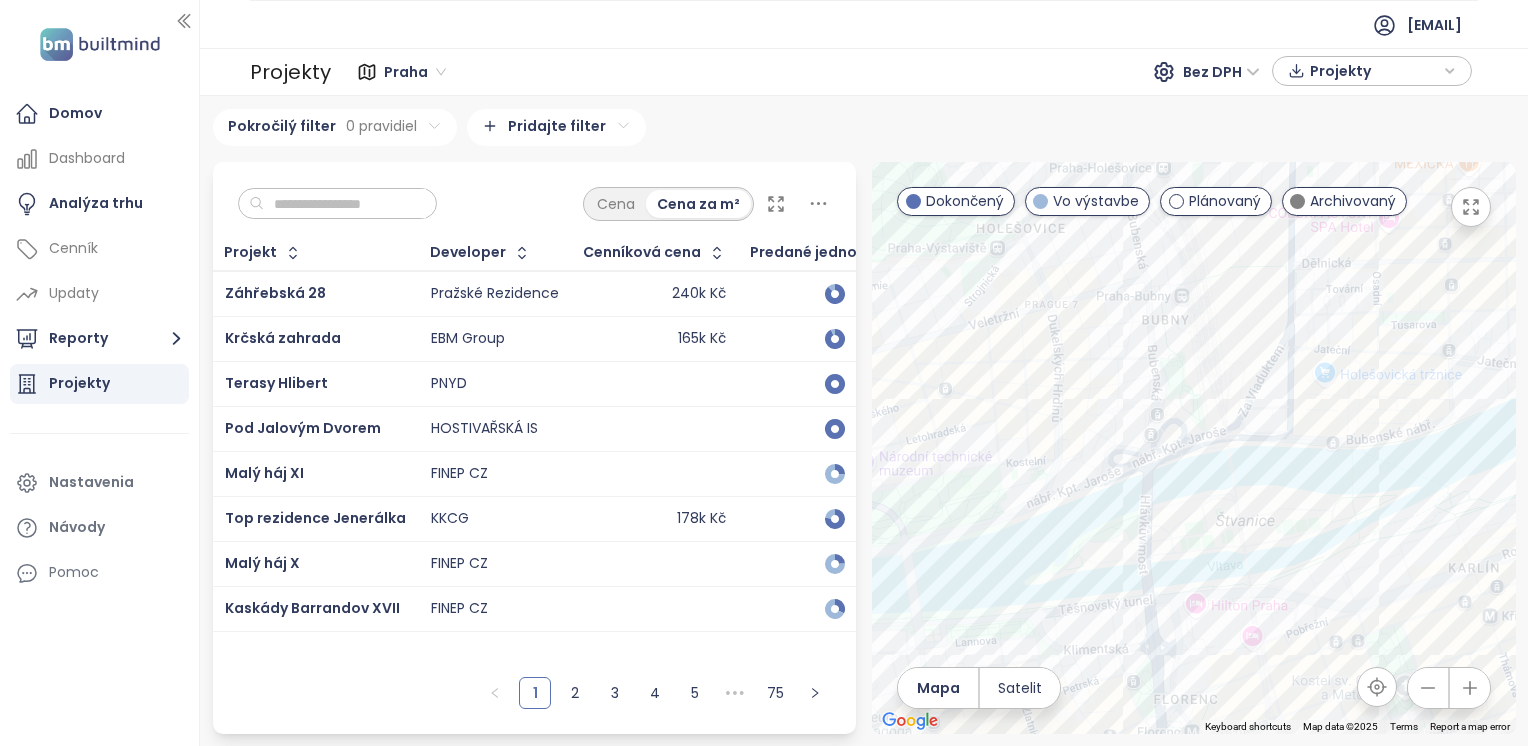 drag, startPoint x: 1177, startPoint y: 626, endPoint x: 1215, endPoint y: 427, distance: 202.59566 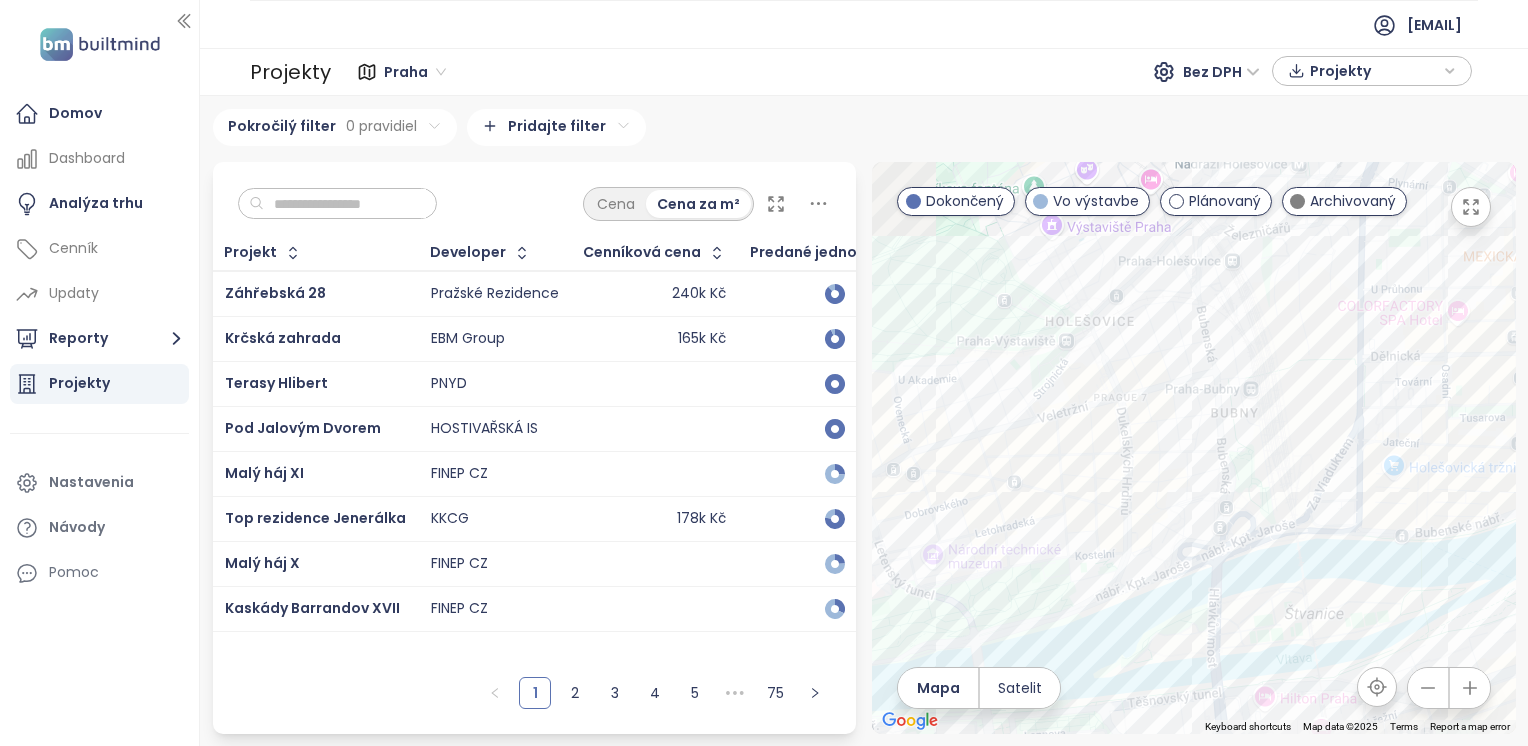 drag, startPoint x: 1073, startPoint y: 450, endPoint x: 1087, endPoint y: 490, distance: 42.379242 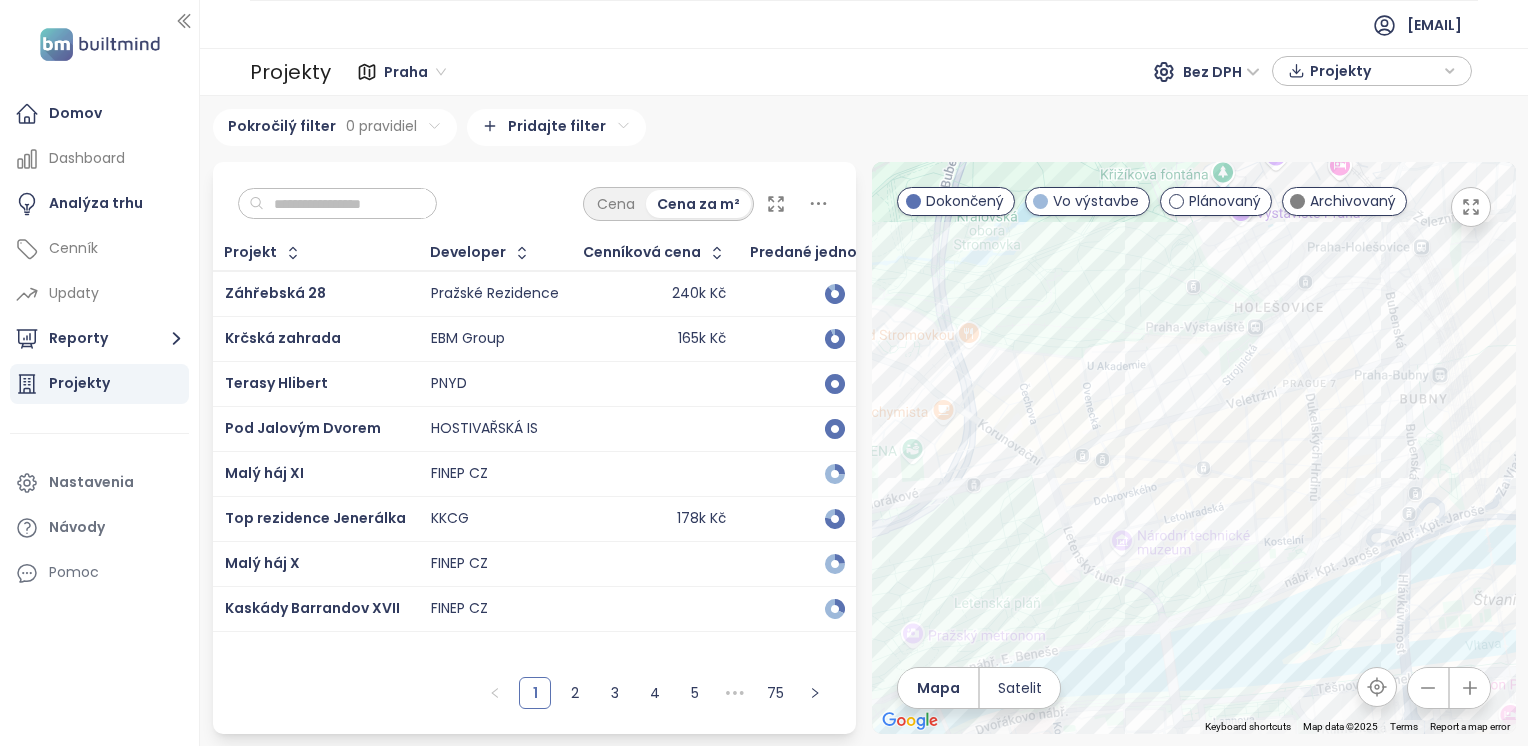 drag, startPoint x: 991, startPoint y: 454, endPoint x: 1367, endPoint y: 475, distance: 376.58597 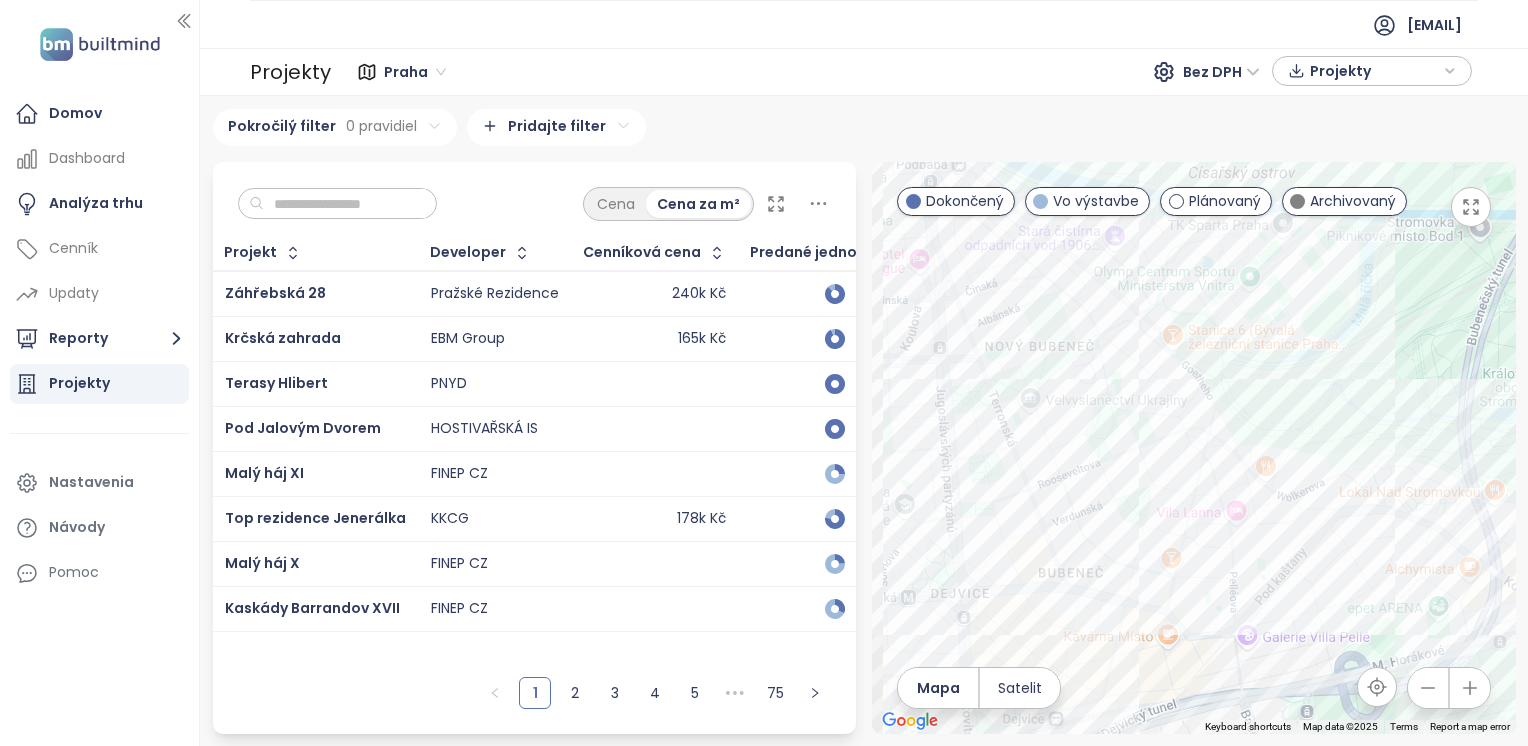 drag, startPoint x: 1208, startPoint y: 457, endPoint x: 1239, endPoint y: 491, distance: 46.010868 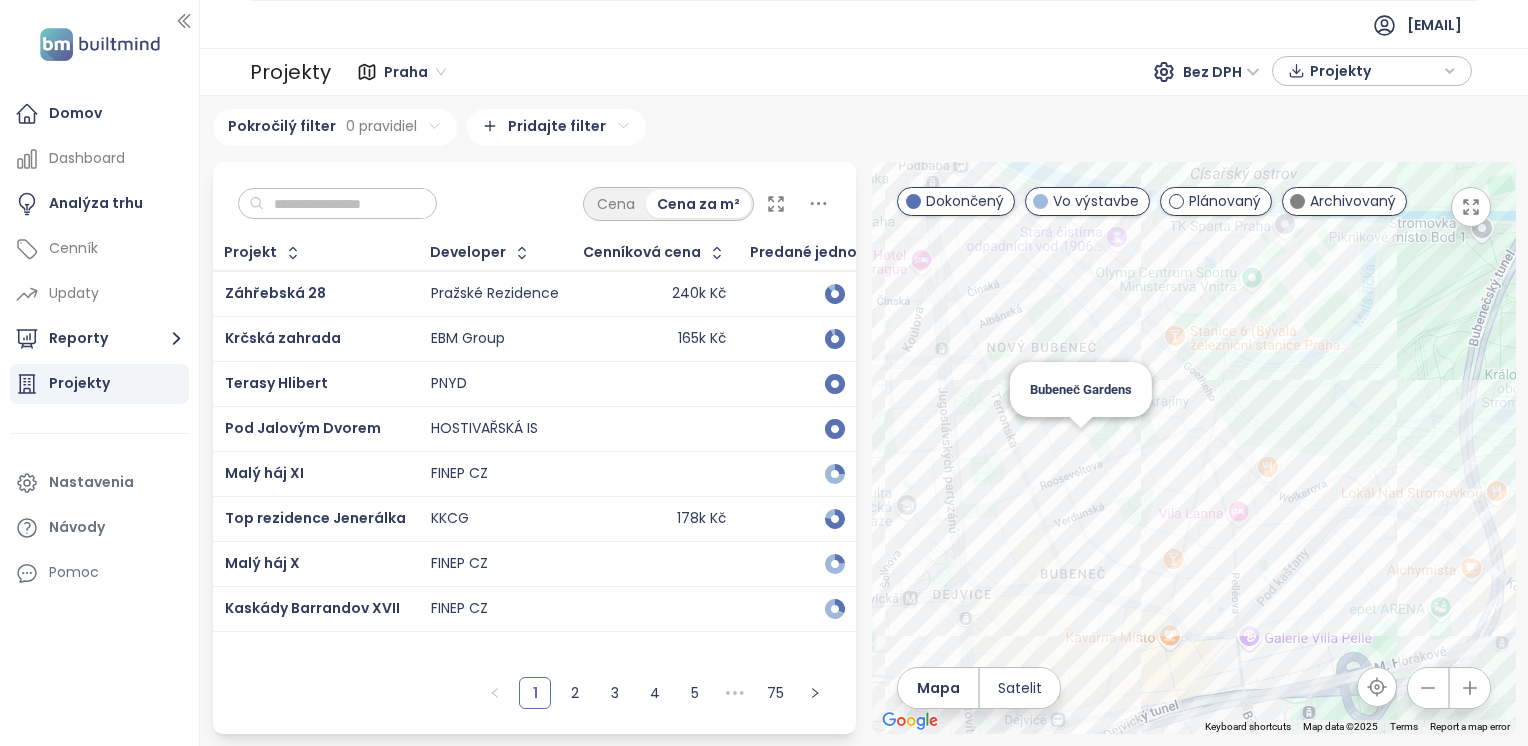 click on "Bubeneč Gardens" at bounding box center (1194, 448) 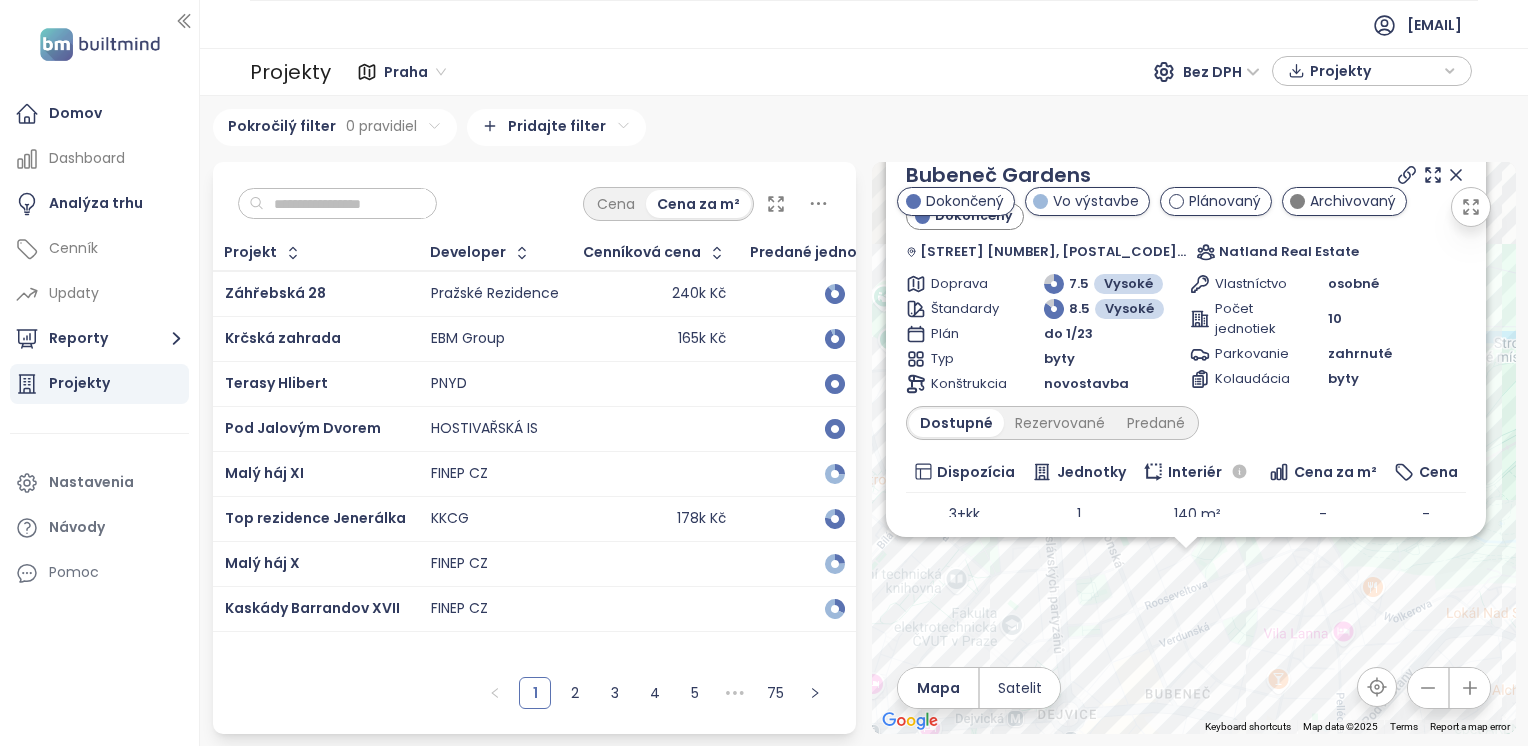 drag, startPoint x: 1248, startPoint y: 456, endPoint x: 1241, endPoint y: 602, distance: 146.16771 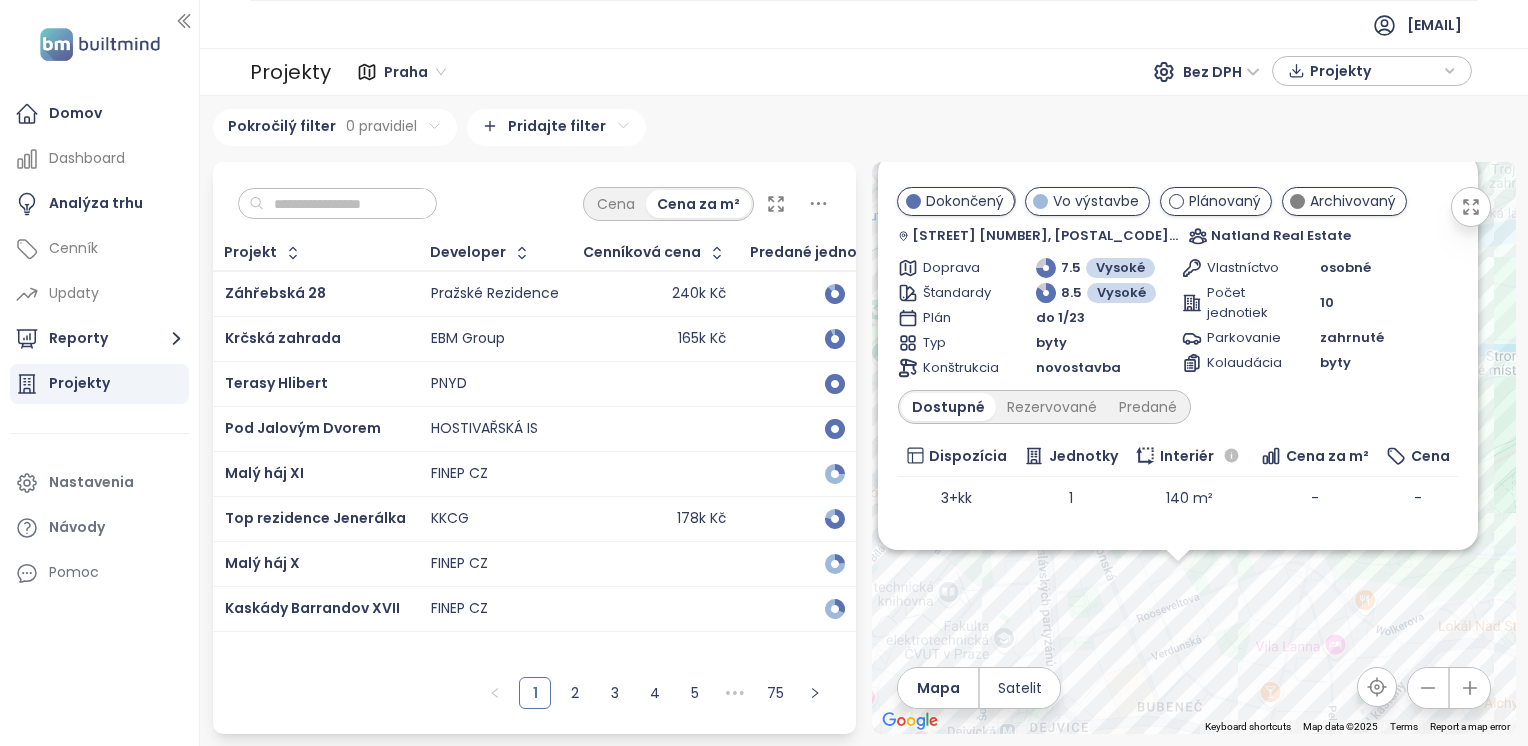 scroll, scrollTop: 0, scrollLeft: 0, axis: both 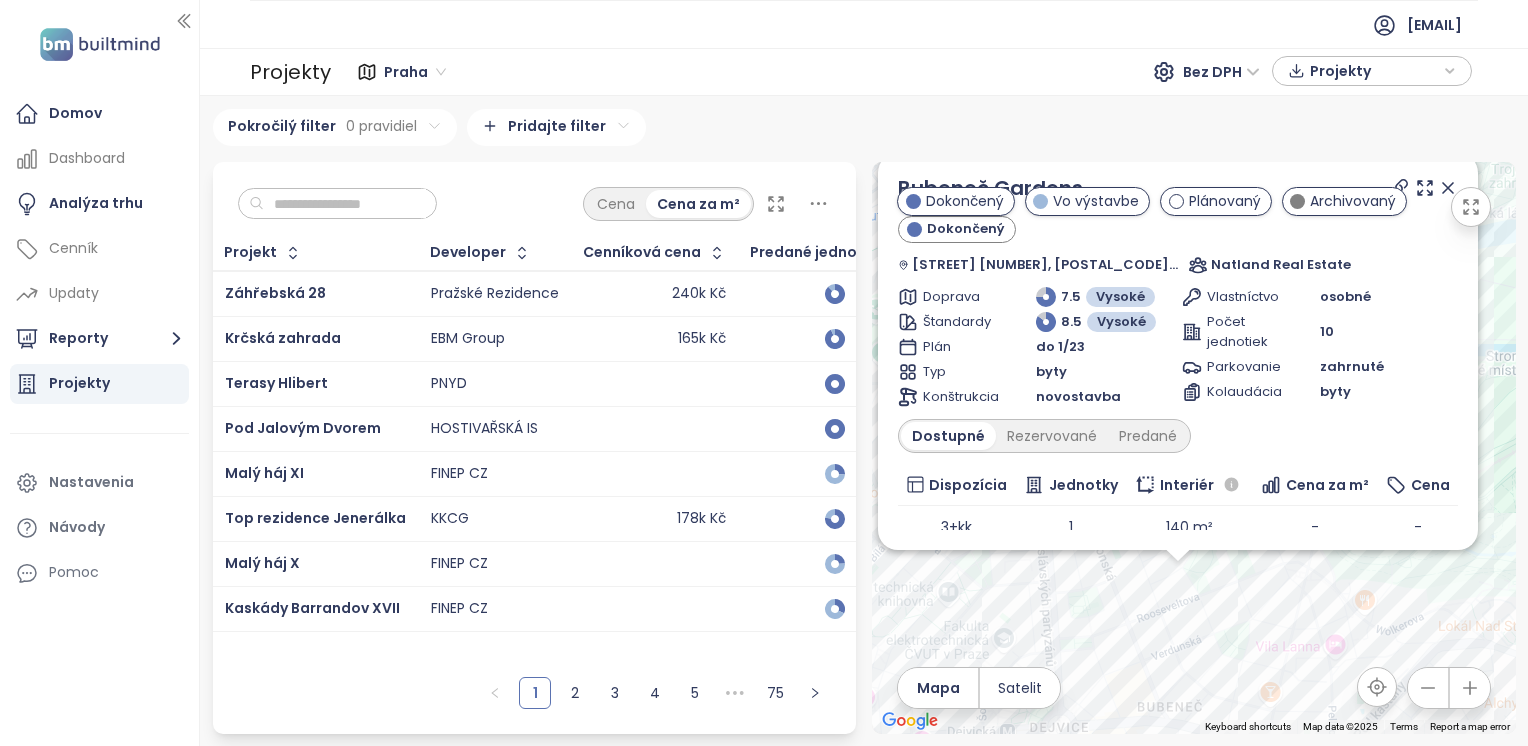 click 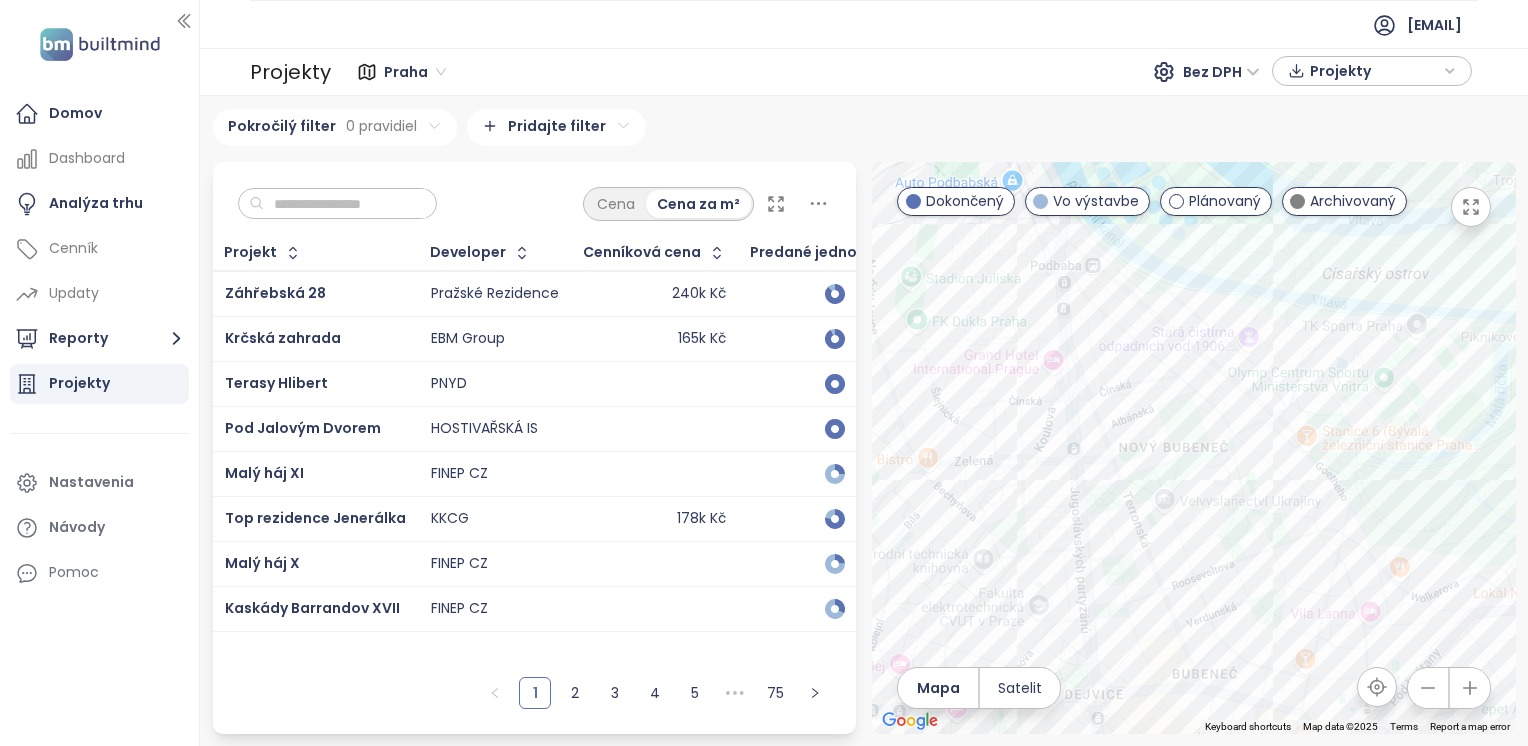 drag, startPoint x: 1234, startPoint y: 427, endPoint x: 1284, endPoint y: 378, distance: 70.00714 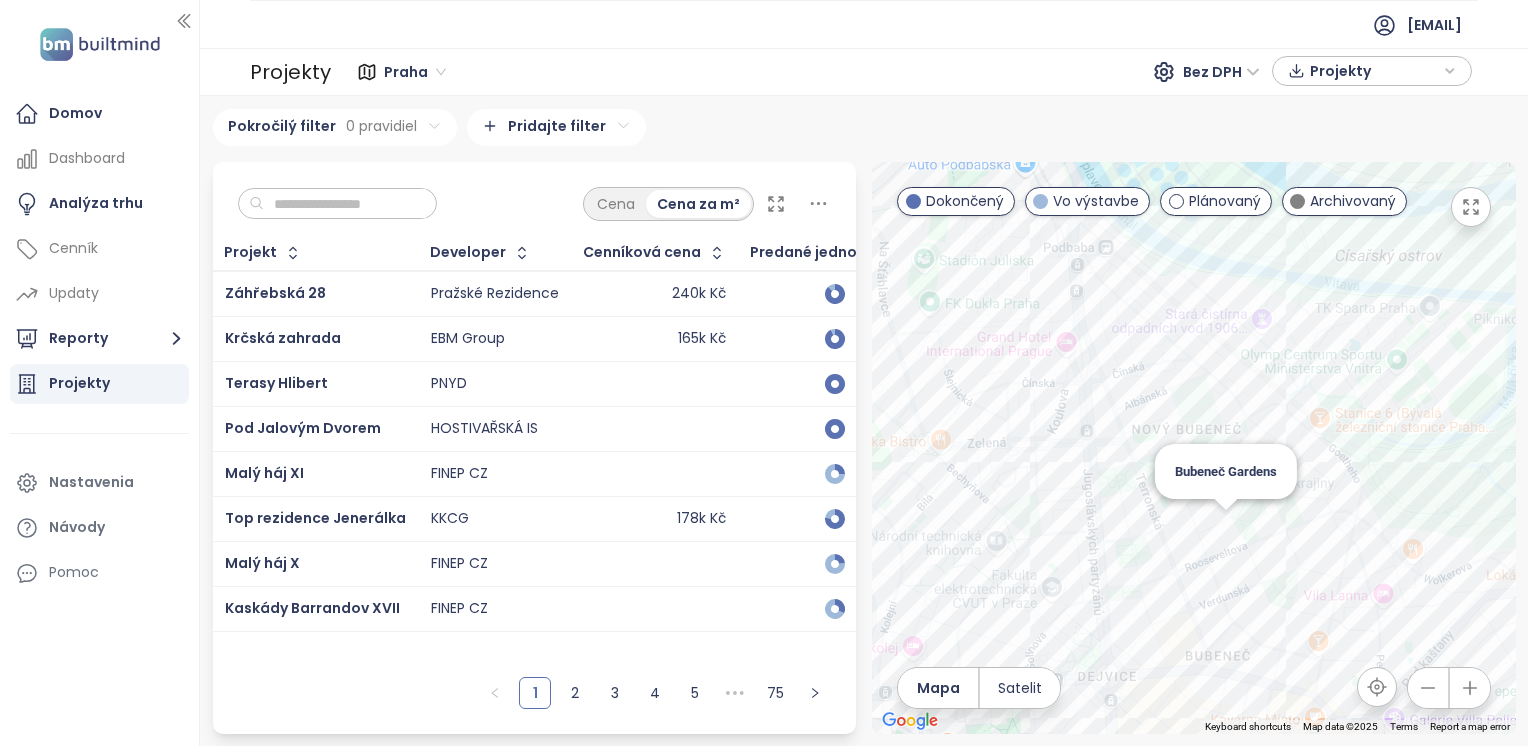 click on "Bubeneč Gardens" at bounding box center [1194, 448] 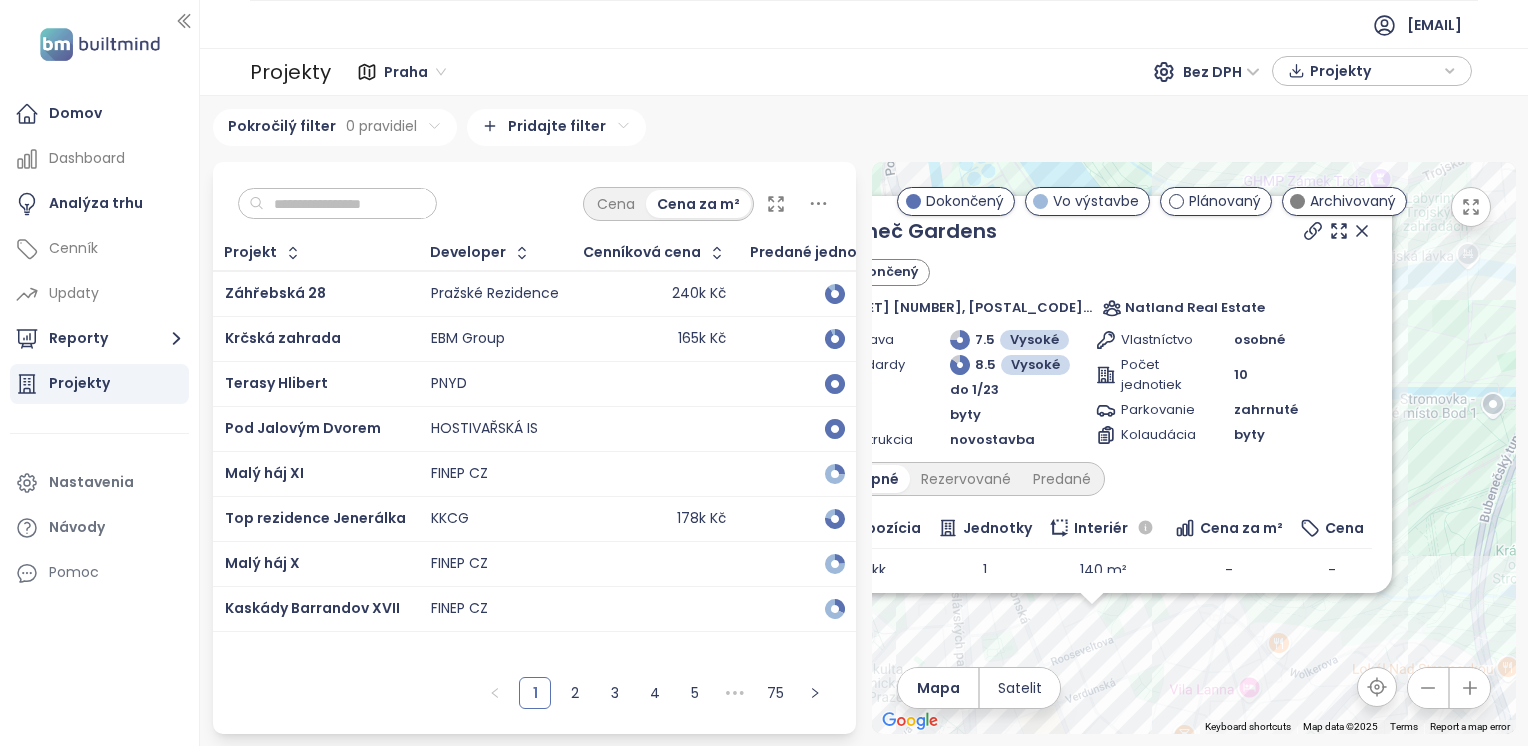 drag, startPoint x: 1308, startPoint y: 440, endPoint x: 1202, endPoint y: 646, distance: 231.67218 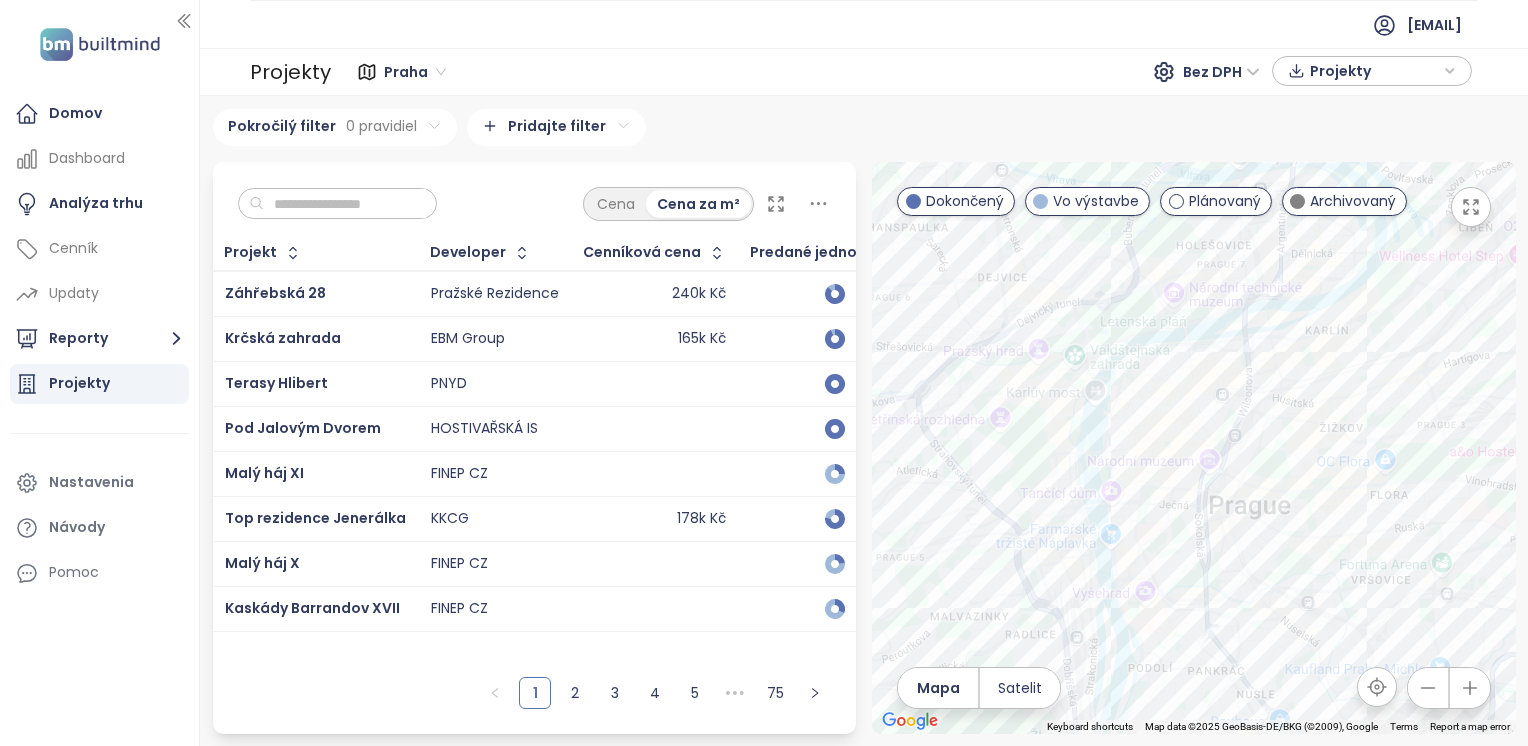 drag, startPoint x: 1324, startPoint y: 571, endPoint x: 1102, endPoint y: 255, distance: 386.1865 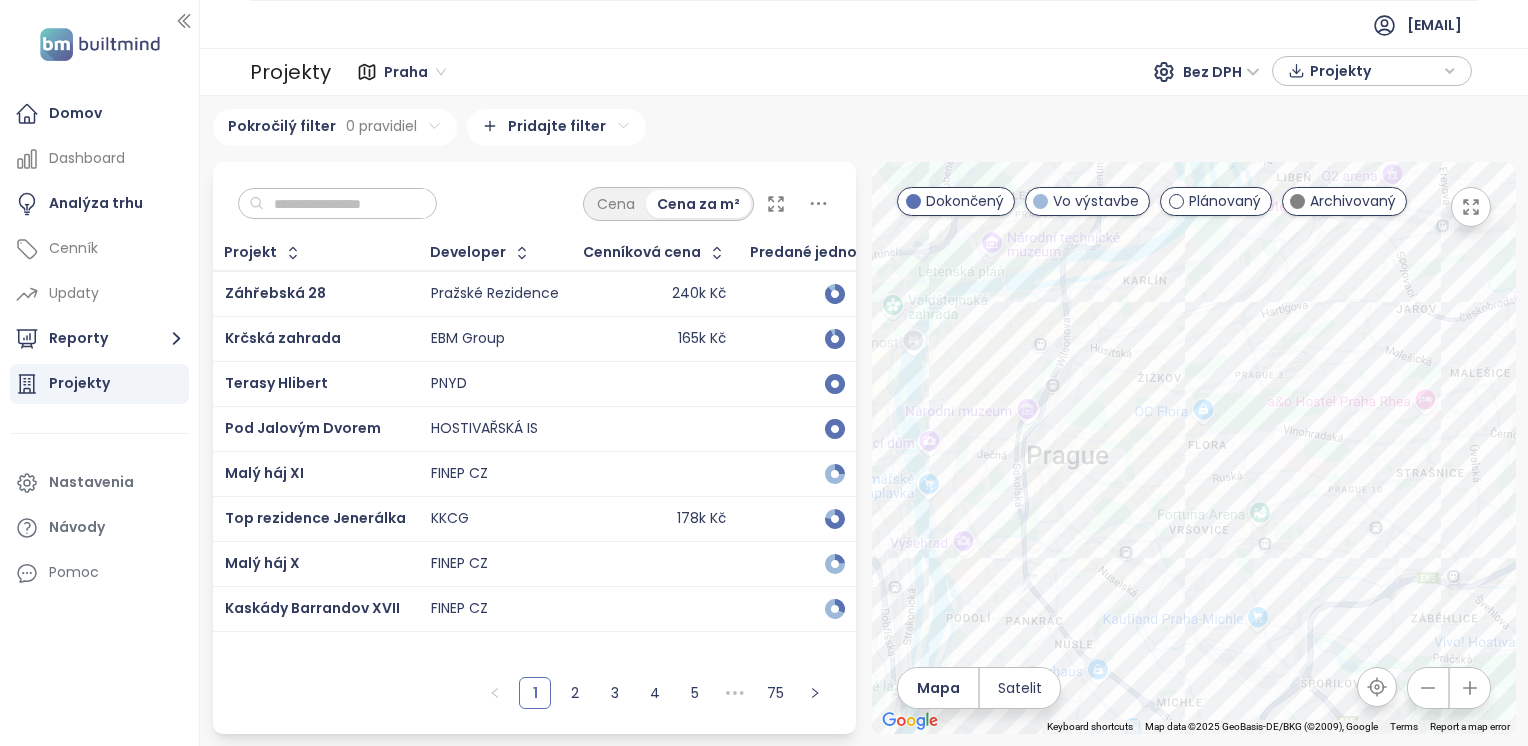 drag, startPoint x: 1153, startPoint y: 568, endPoint x: 974, endPoint y: 515, distance: 186.68155 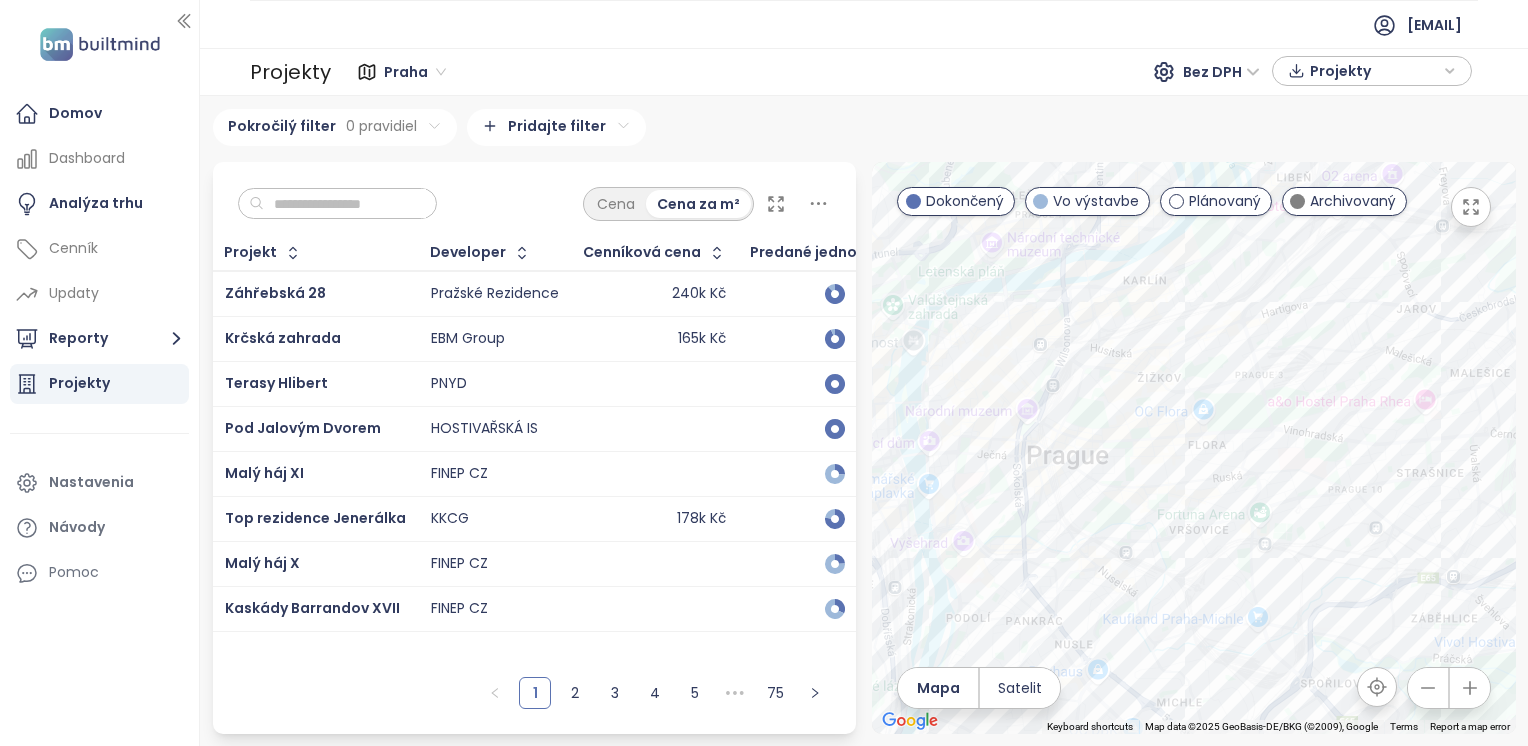 click at bounding box center [345, 204] 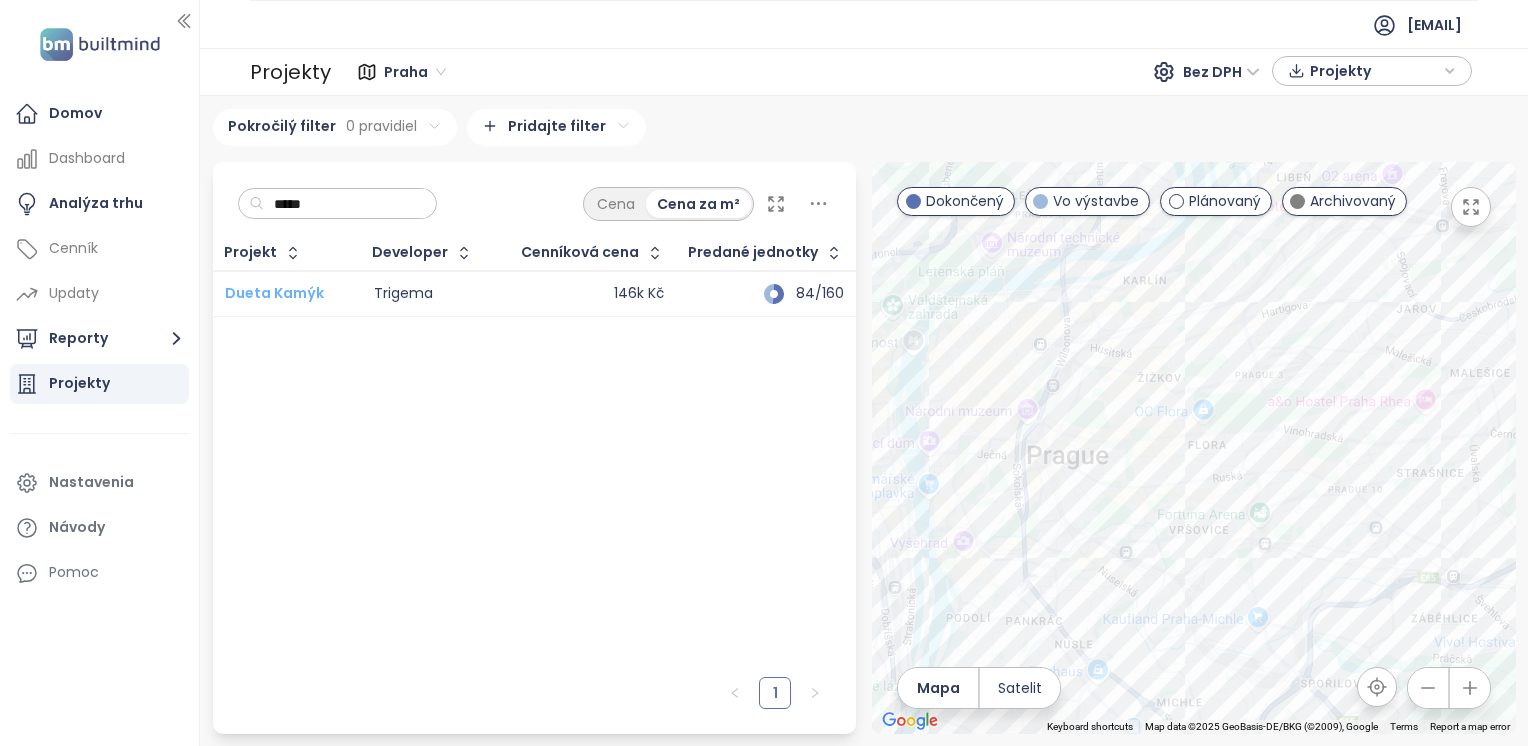 type on "*****" 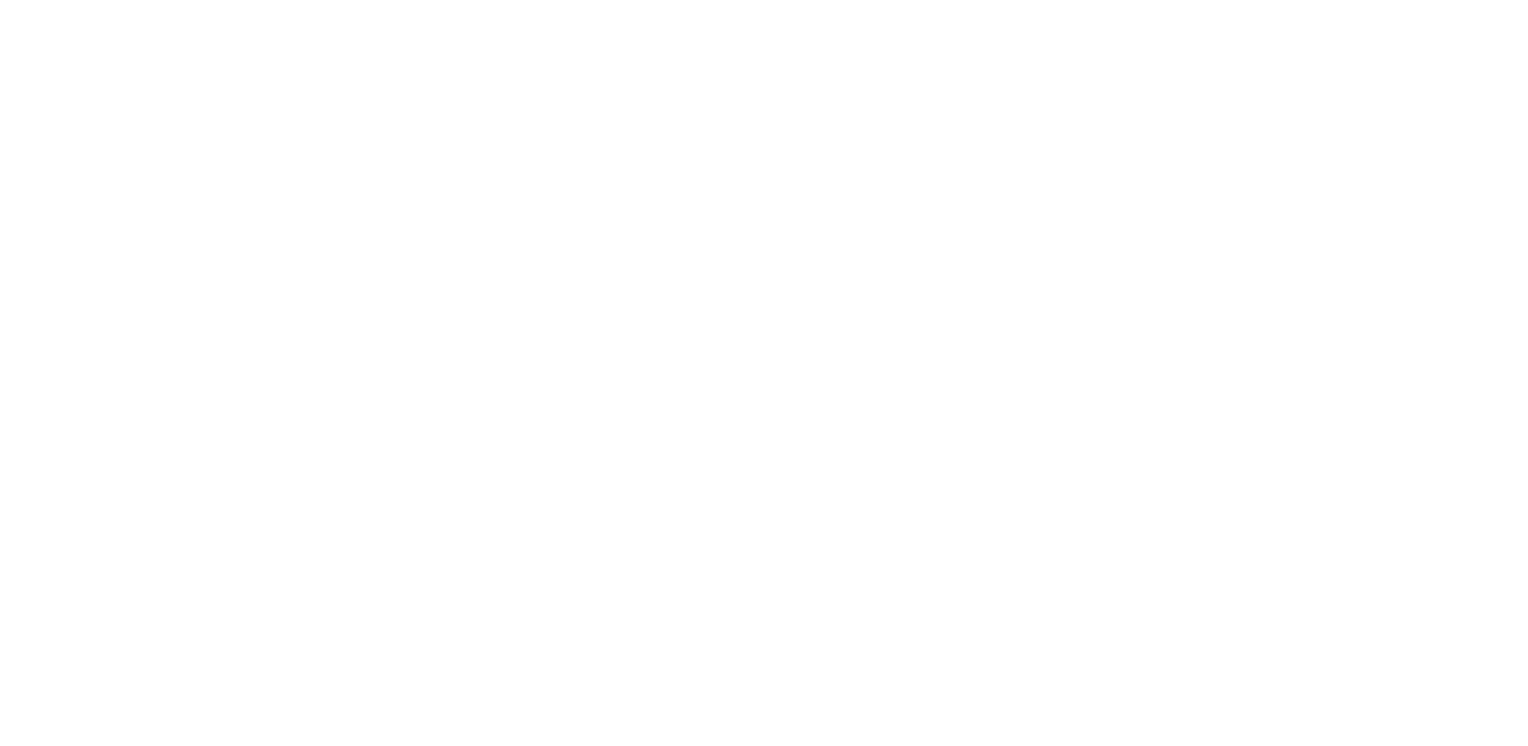 scroll, scrollTop: 0, scrollLeft: 0, axis: both 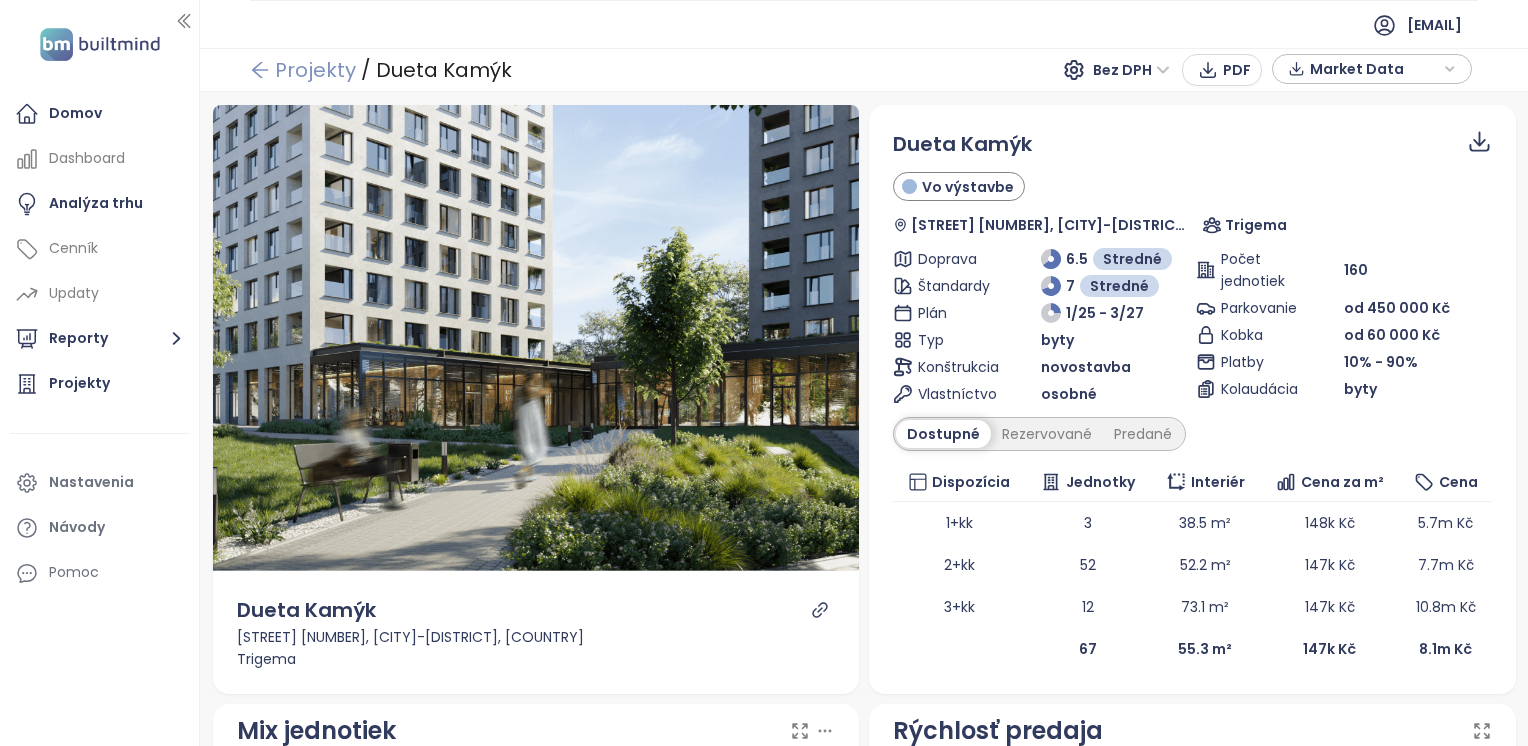 click on "Projekty" at bounding box center [303, 70] 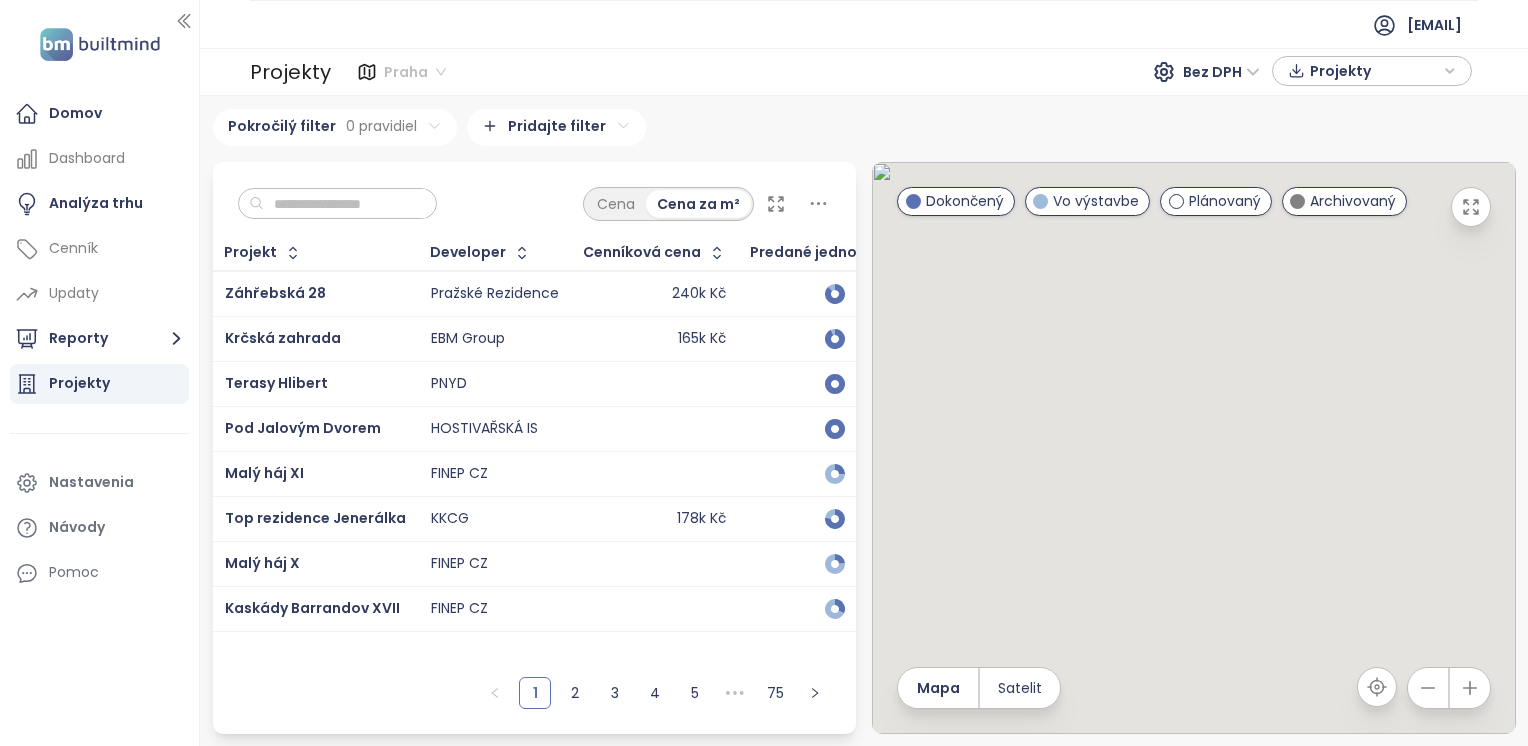 click on "Praha" at bounding box center [415, 72] 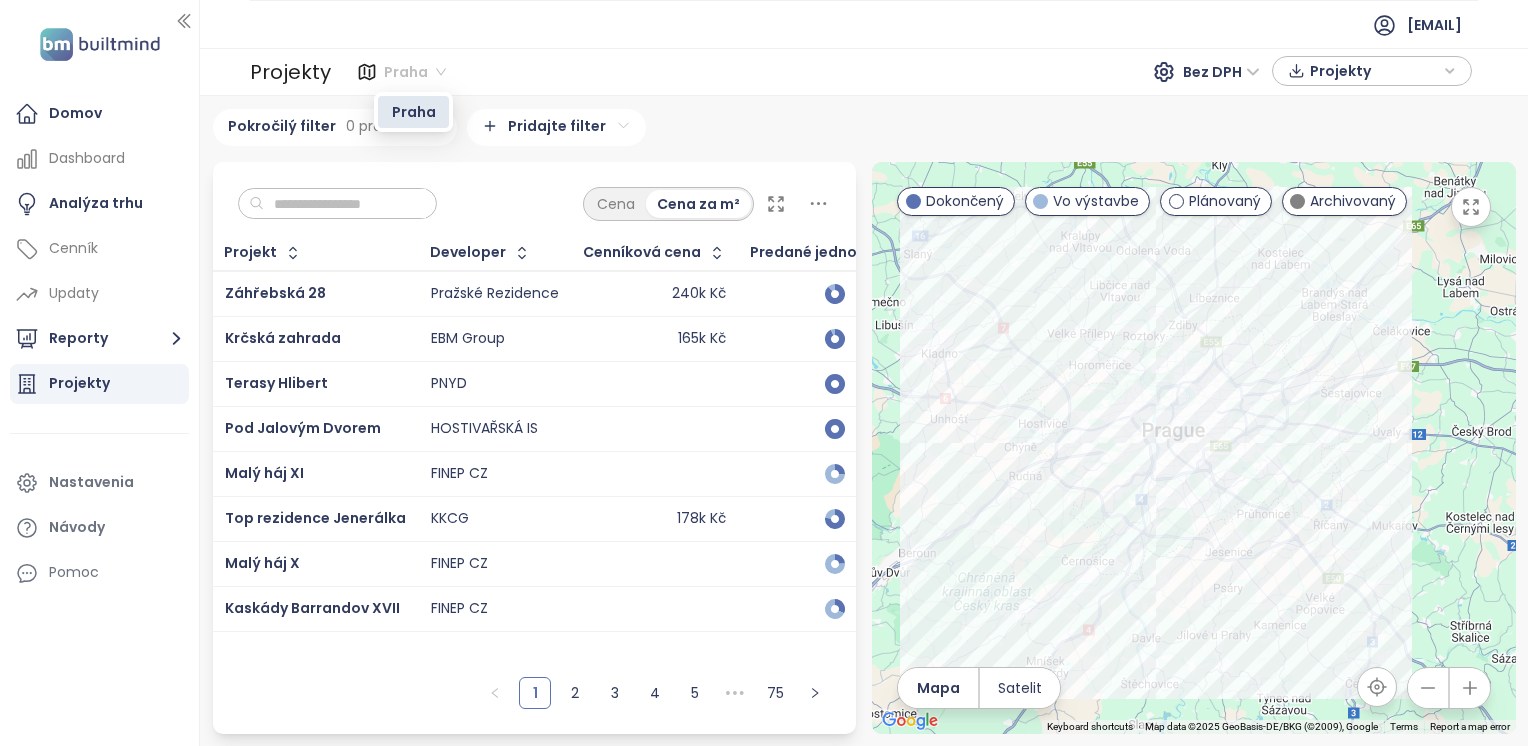 click on "Praha" at bounding box center (415, 72) 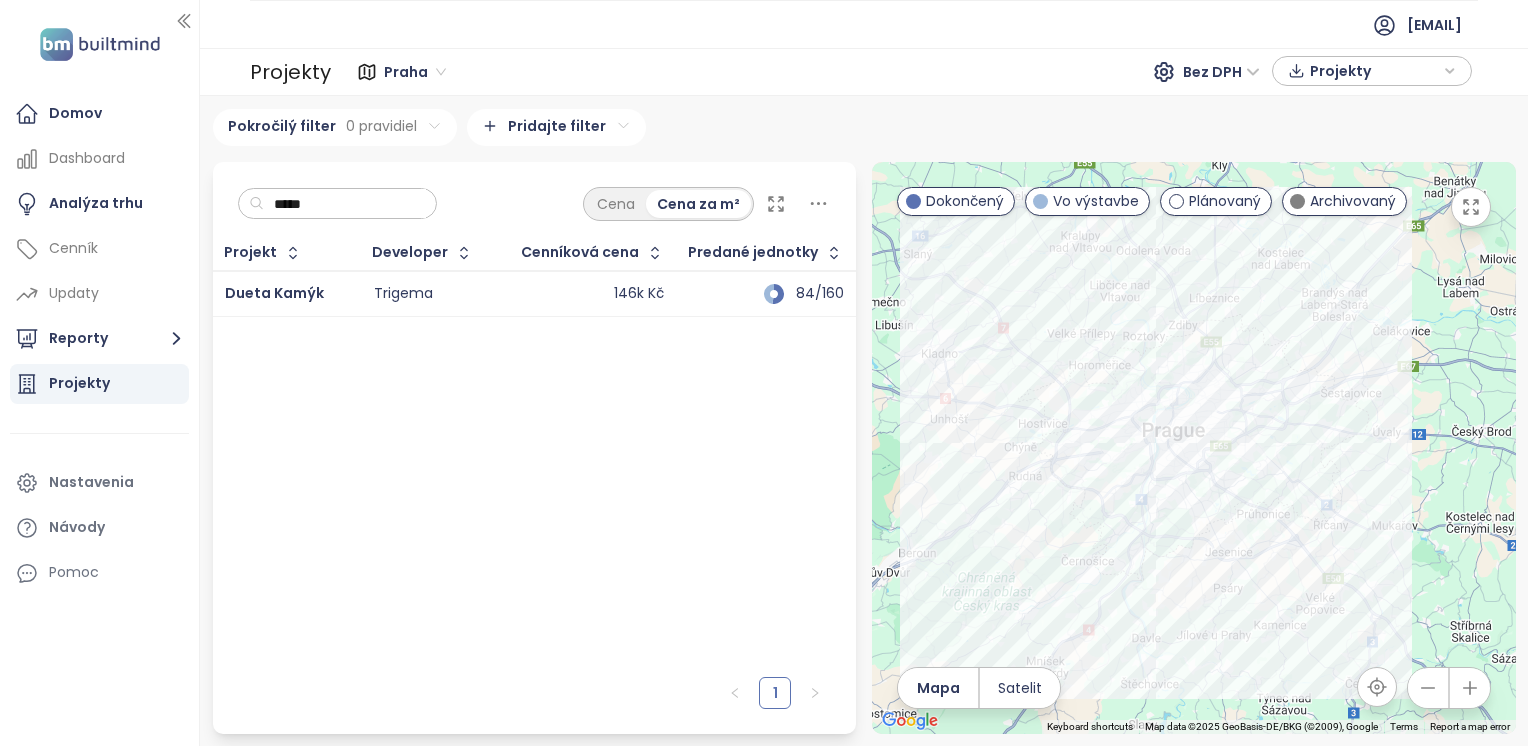 type on "*****" 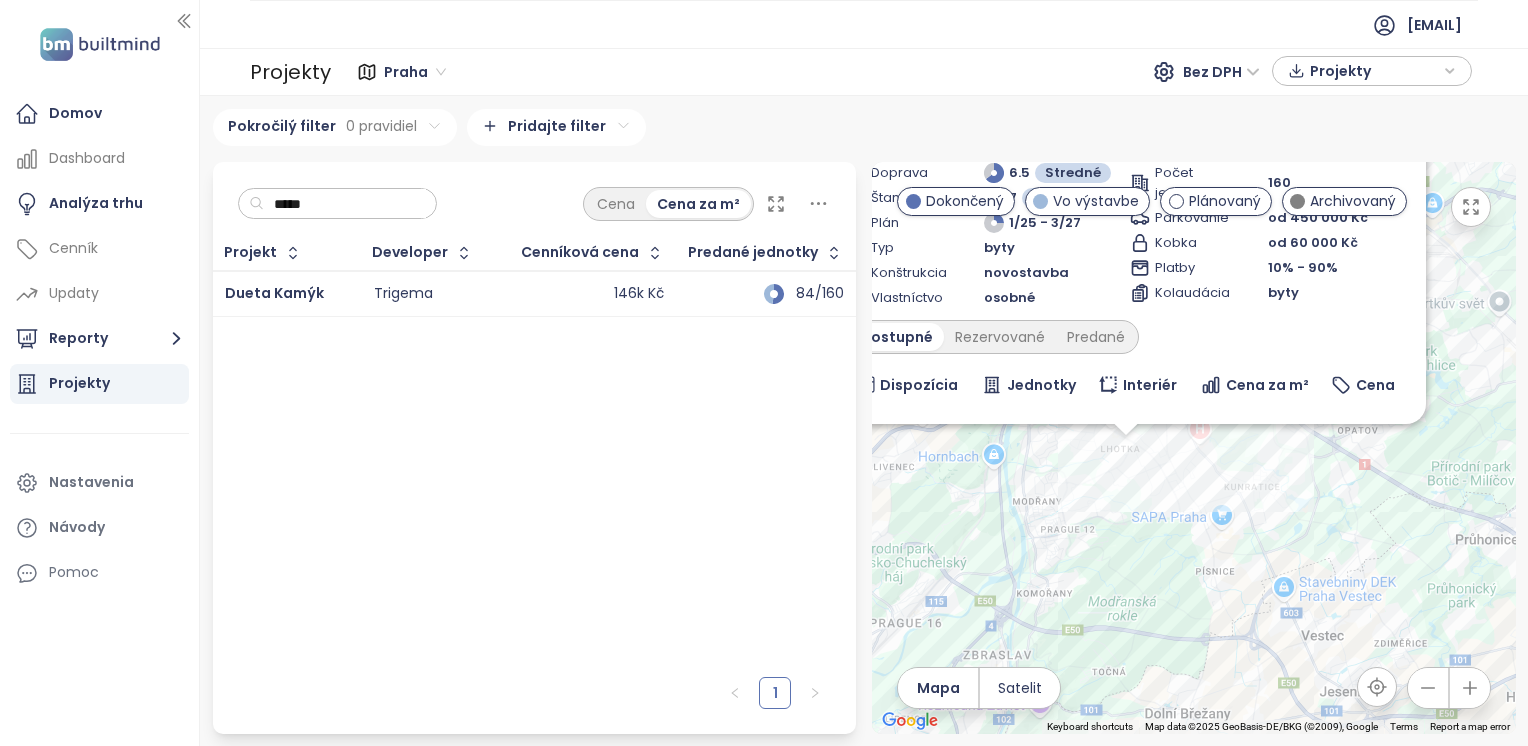 drag, startPoint x: 1240, startPoint y: 678, endPoint x: 1199, endPoint y: 451, distance: 230.67293 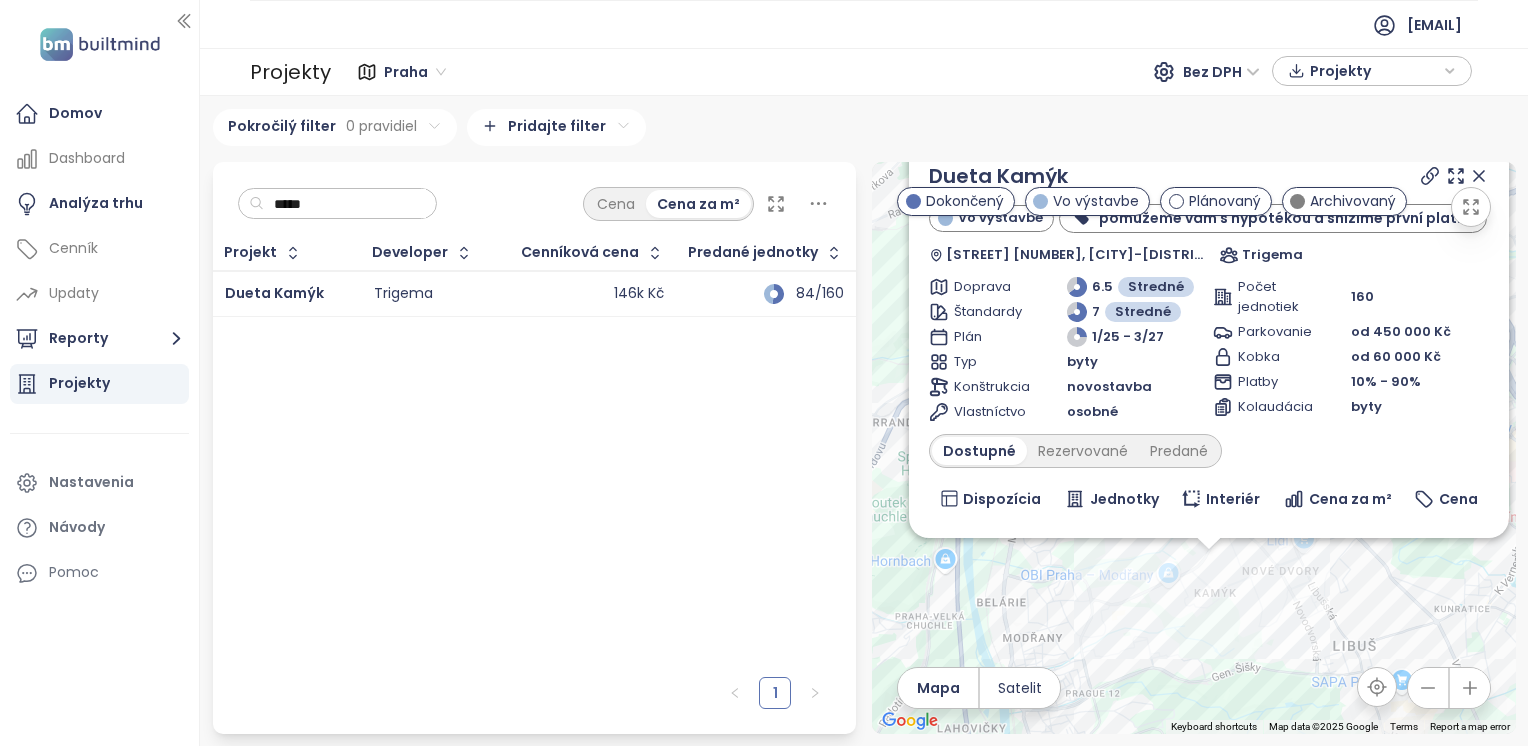 drag, startPoint x: 1140, startPoint y: 464, endPoint x: 1264, endPoint y: 600, distance: 184.04347 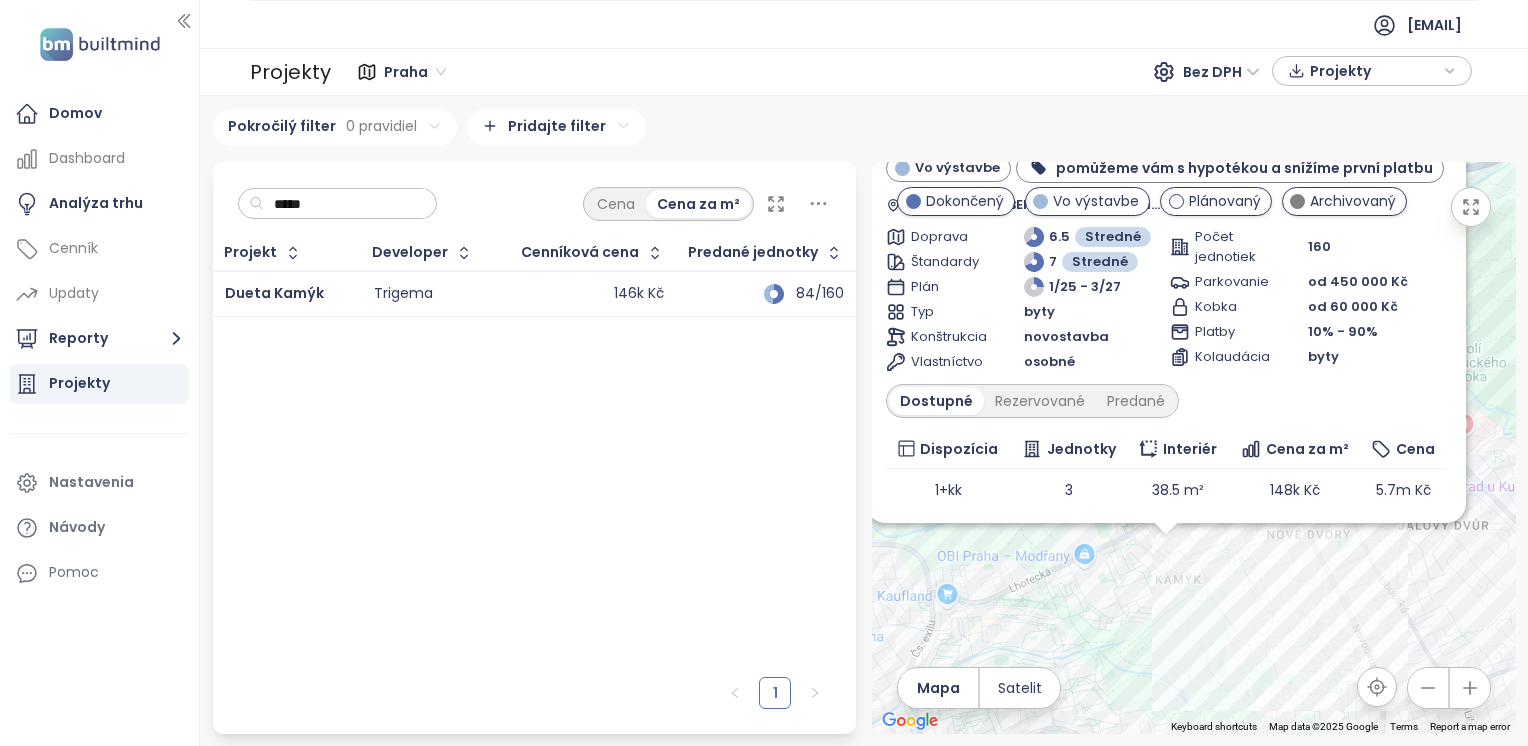 scroll, scrollTop: 0, scrollLeft: 0, axis: both 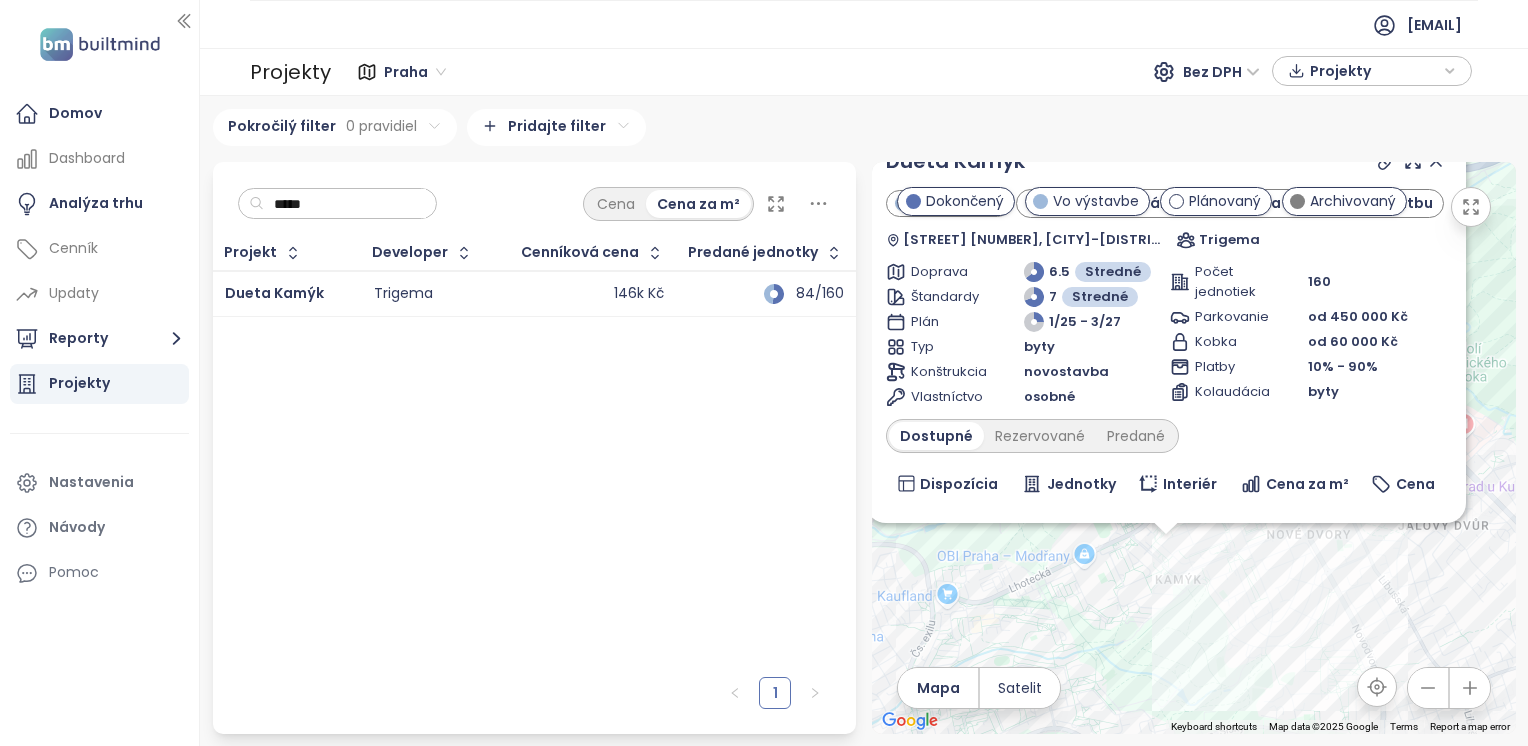 click 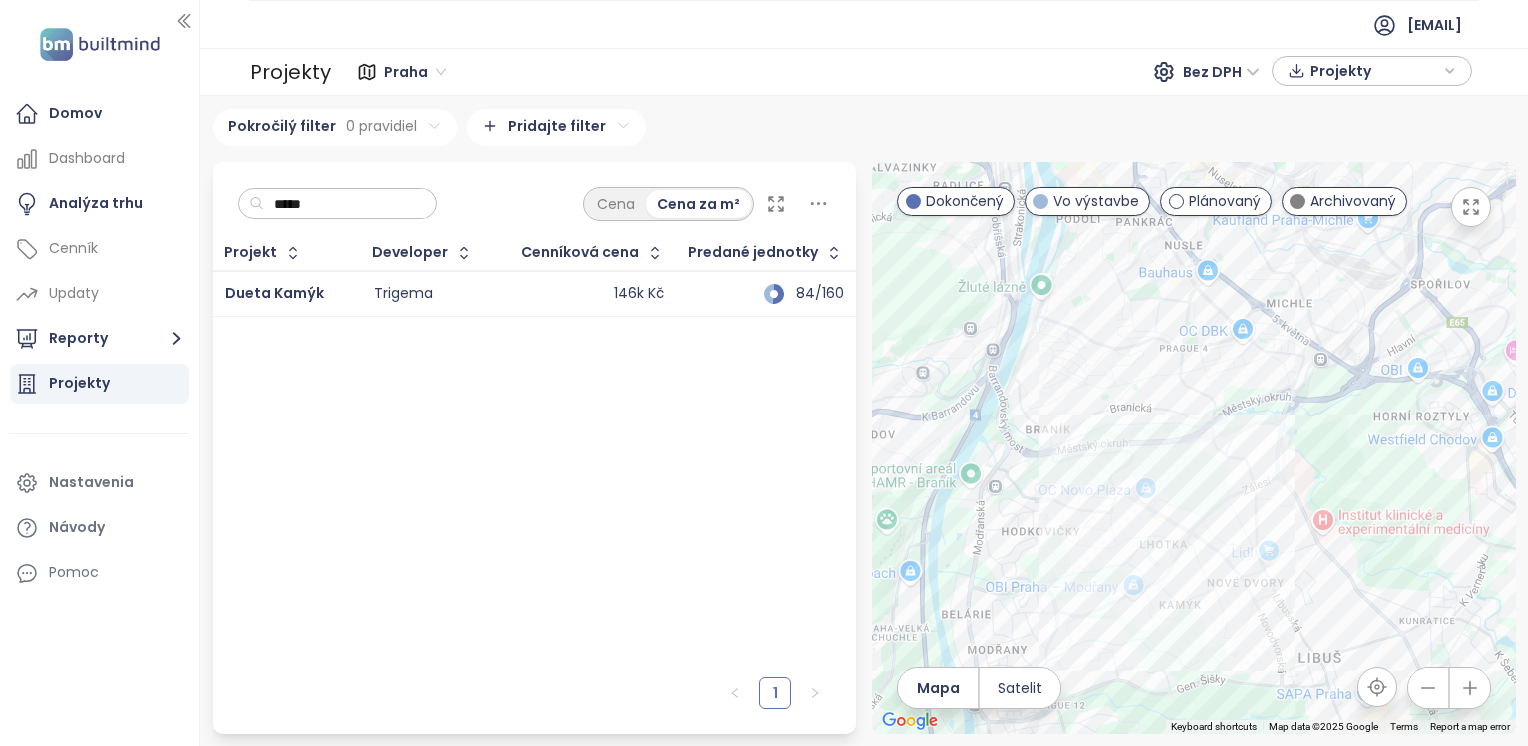 drag, startPoint x: 1227, startPoint y: 431, endPoint x: 1196, endPoint y: 501, distance: 76.55717 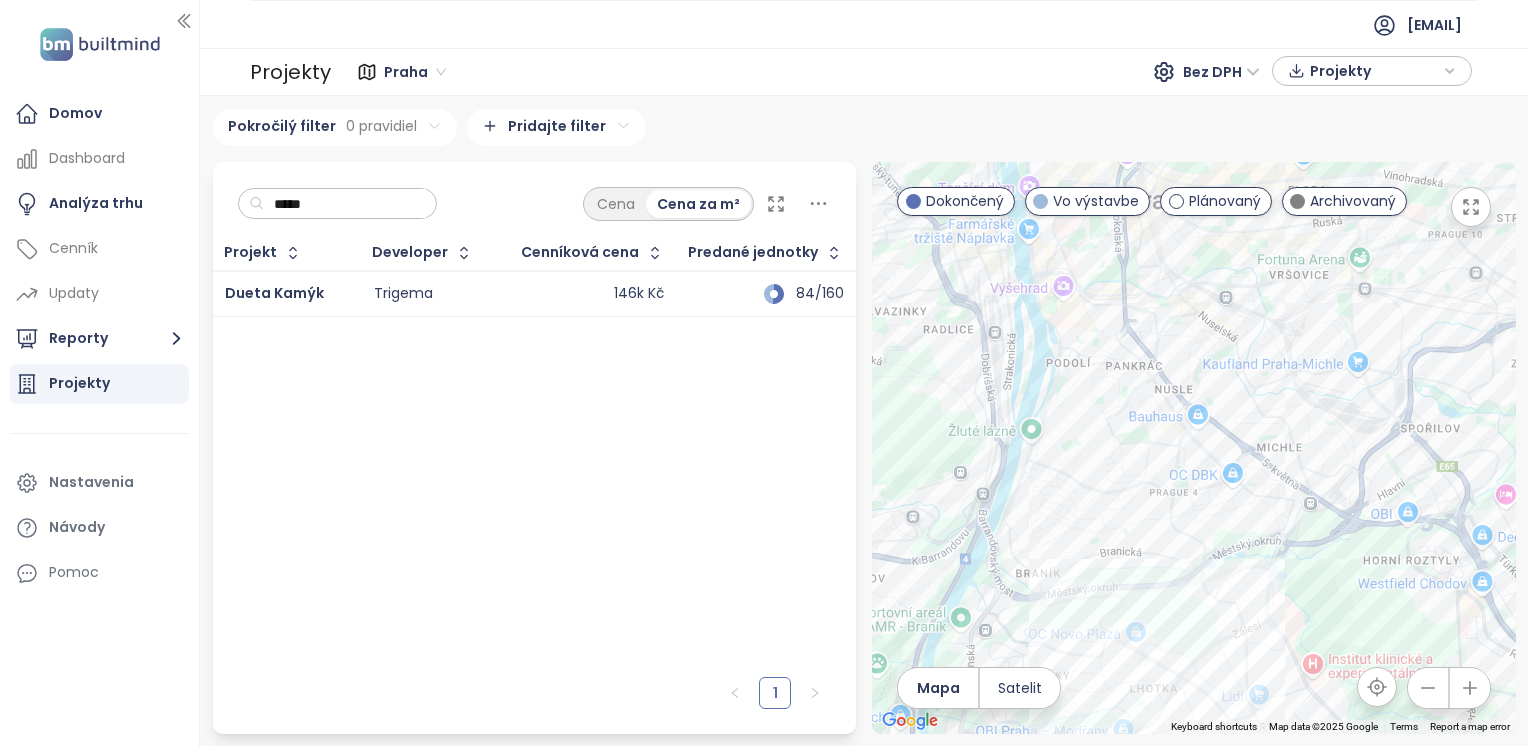 drag, startPoint x: 1231, startPoint y: 386, endPoint x: 1254, endPoint y: 510, distance: 126.11503 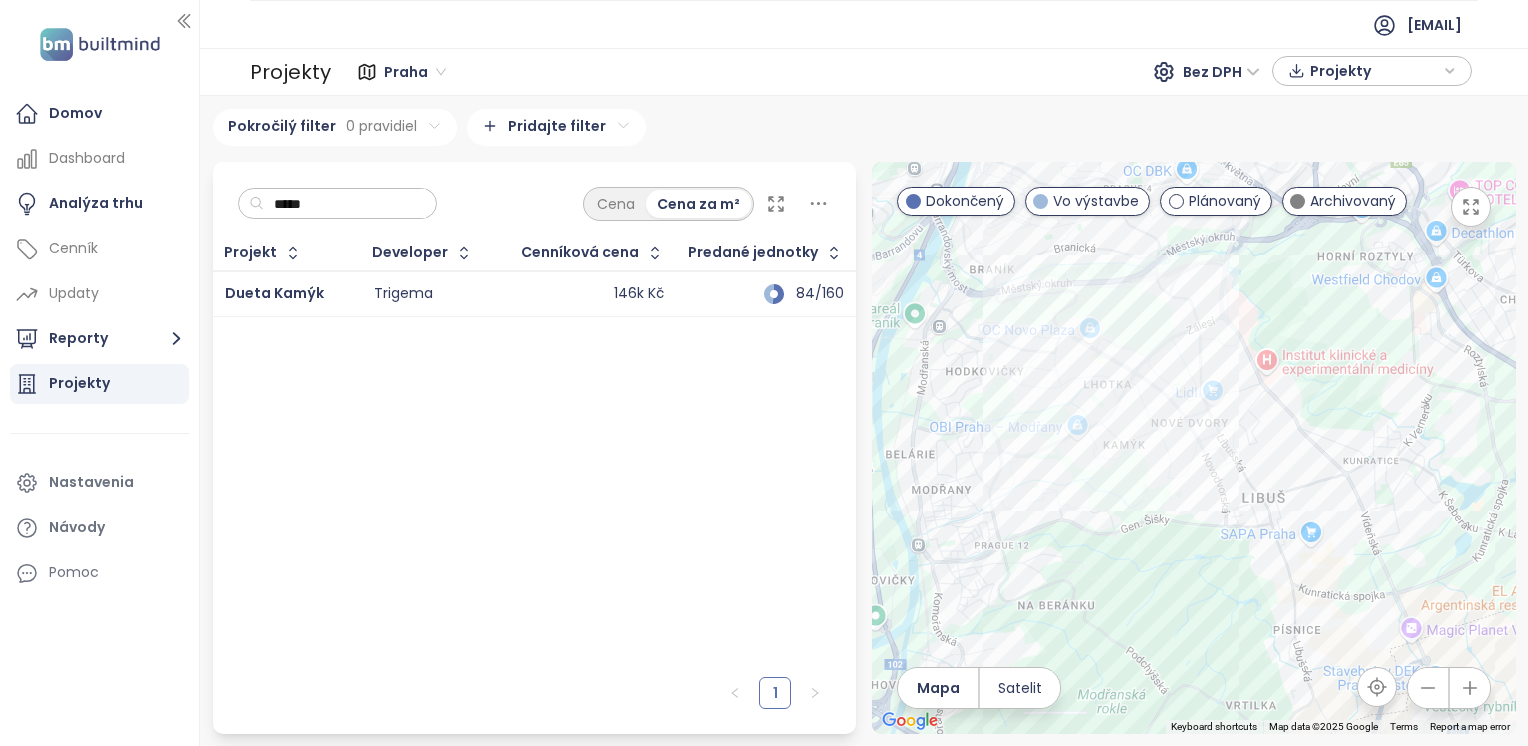 drag, startPoint x: 1254, startPoint y: 527, endPoint x: 1212, endPoint y: 173, distance: 356.48282 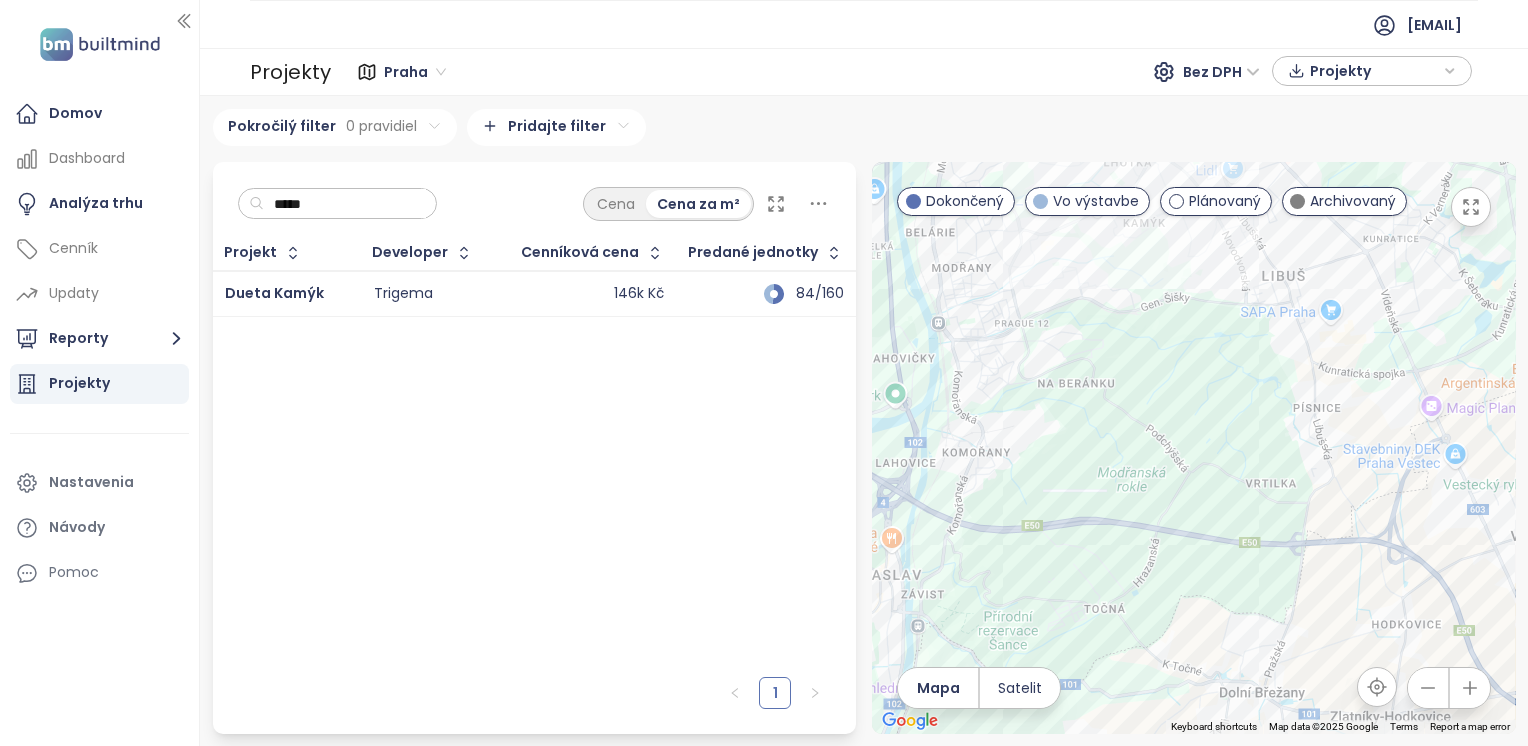 drag, startPoint x: 1190, startPoint y: 390, endPoint x: 1198, endPoint y: 218, distance: 172.18594 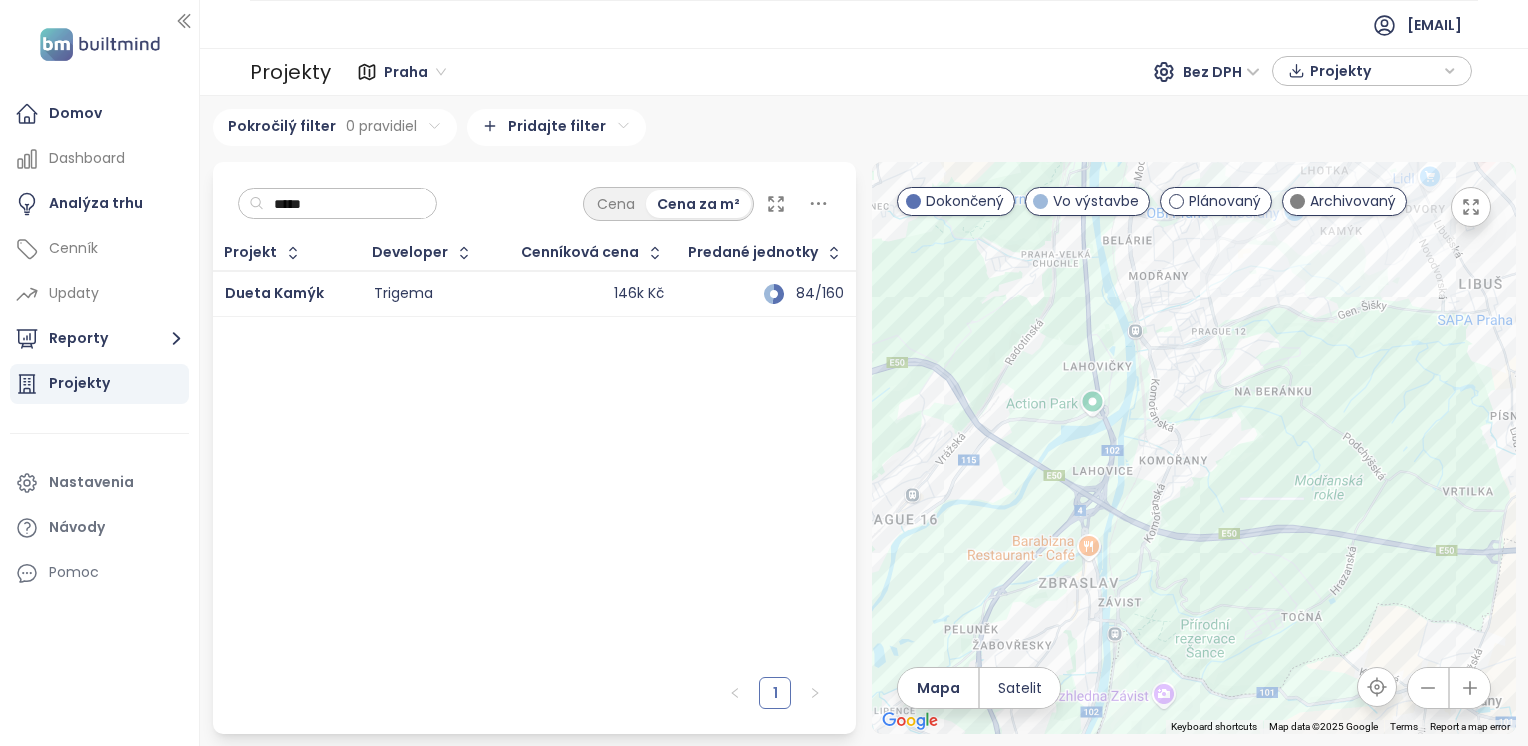 drag, startPoint x: 1105, startPoint y: 418, endPoint x: 1305, endPoint y: 426, distance: 200.15994 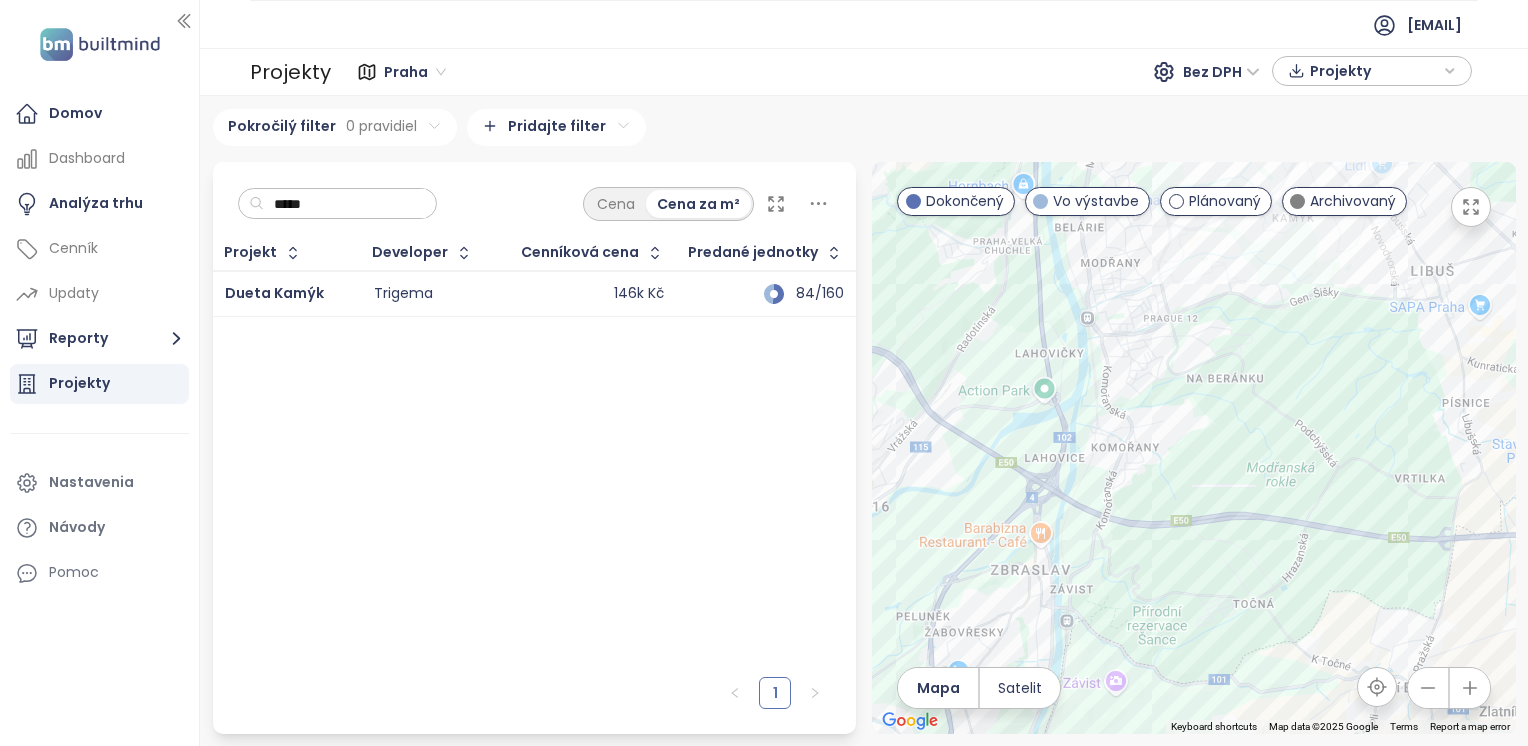 drag, startPoint x: 1240, startPoint y: 456, endPoint x: 923, endPoint y: 434, distance: 317.76248 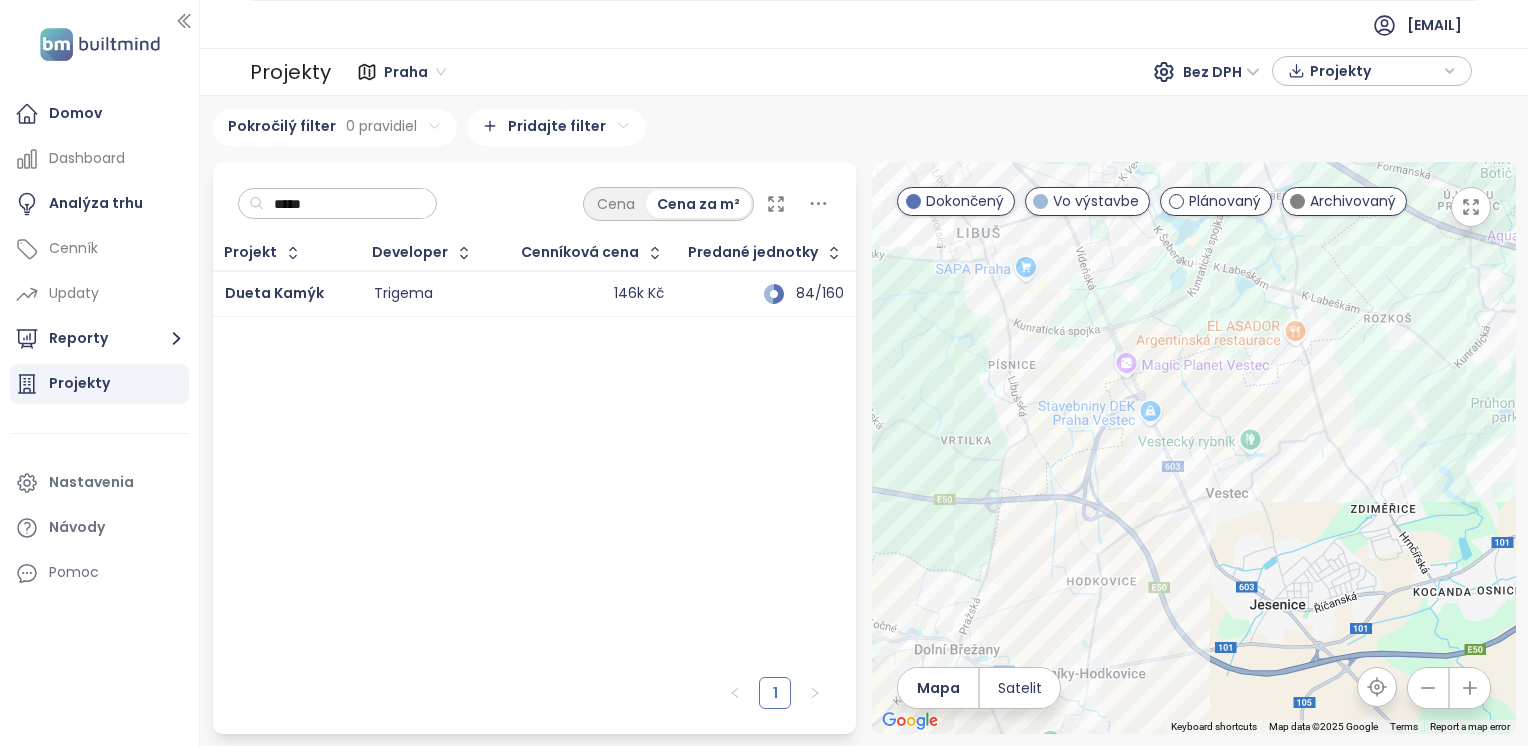 drag, startPoint x: 1064, startPoint y: 492, endPoint x: 1050, endPoint y: 460, distance: 34.928497 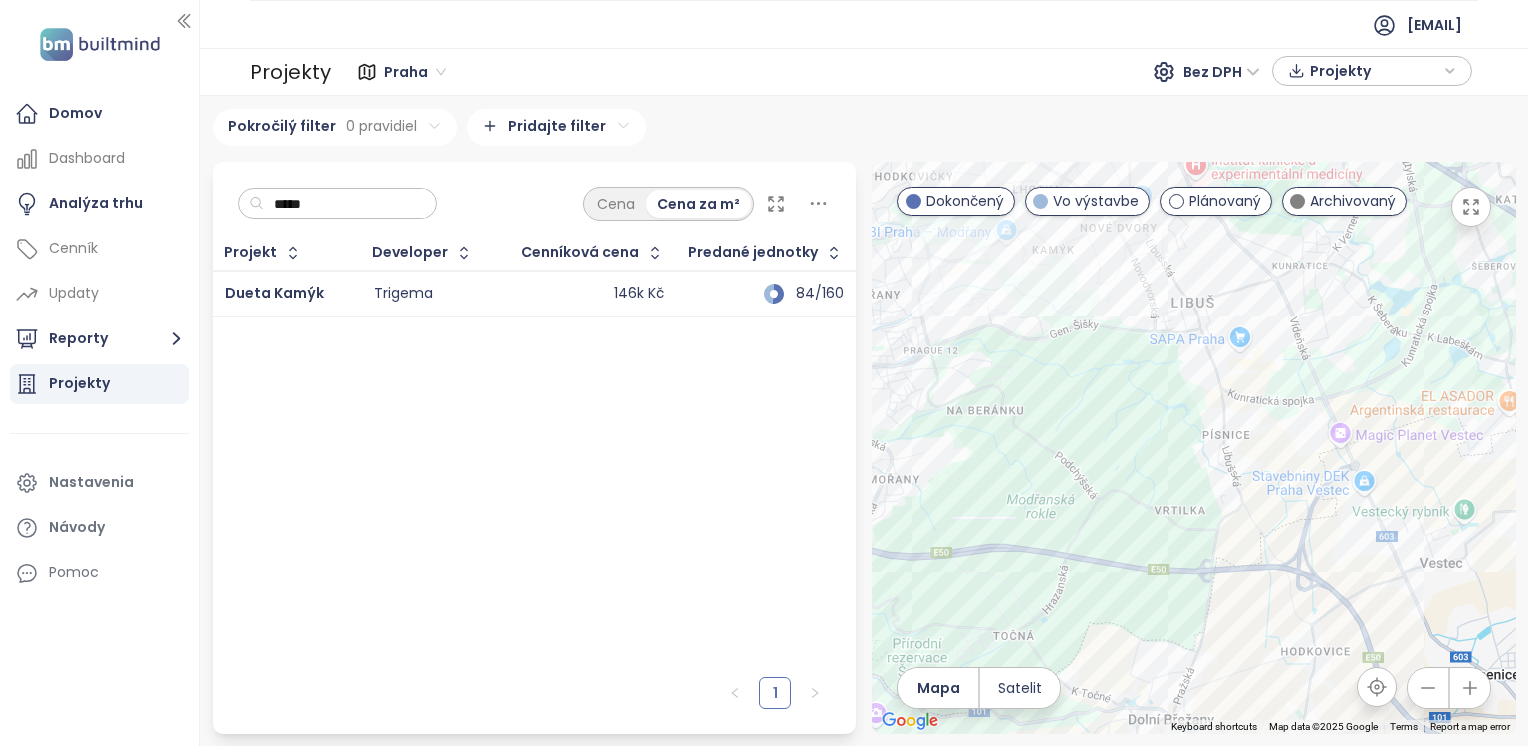 drag, startPoint x: 994, startPoint y: 436, endPoint x: 1373, endPoint y: 572, distance: 402.66238 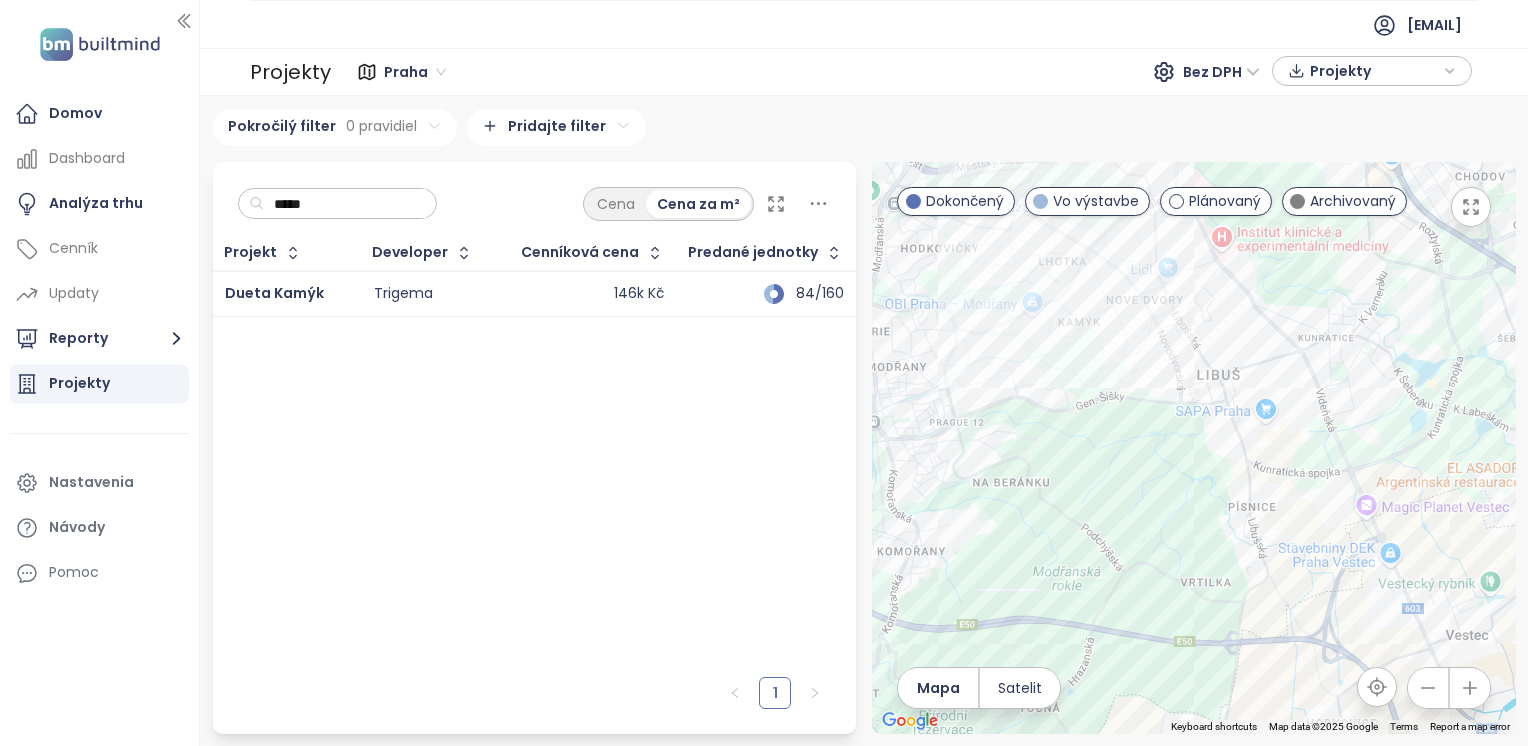 drag, startPoint x: 1260, startPoint y: 439, endPoint x: 818, endPoint y: 294, distance: 465.1763 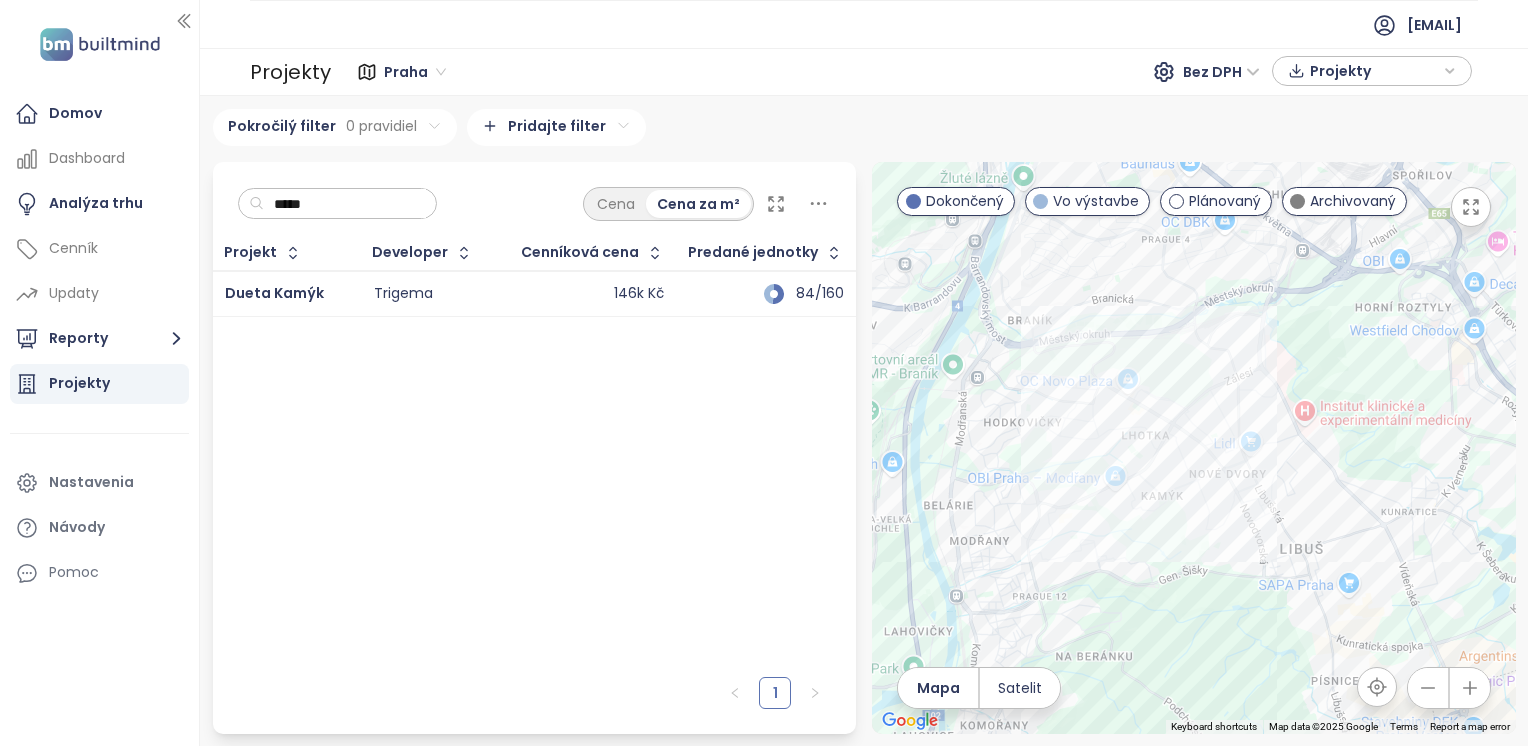 drag, startPoint x: 1005, startPoint y: 350, endPoint x: 1102, endPoint y: 610, distance: 277.50494 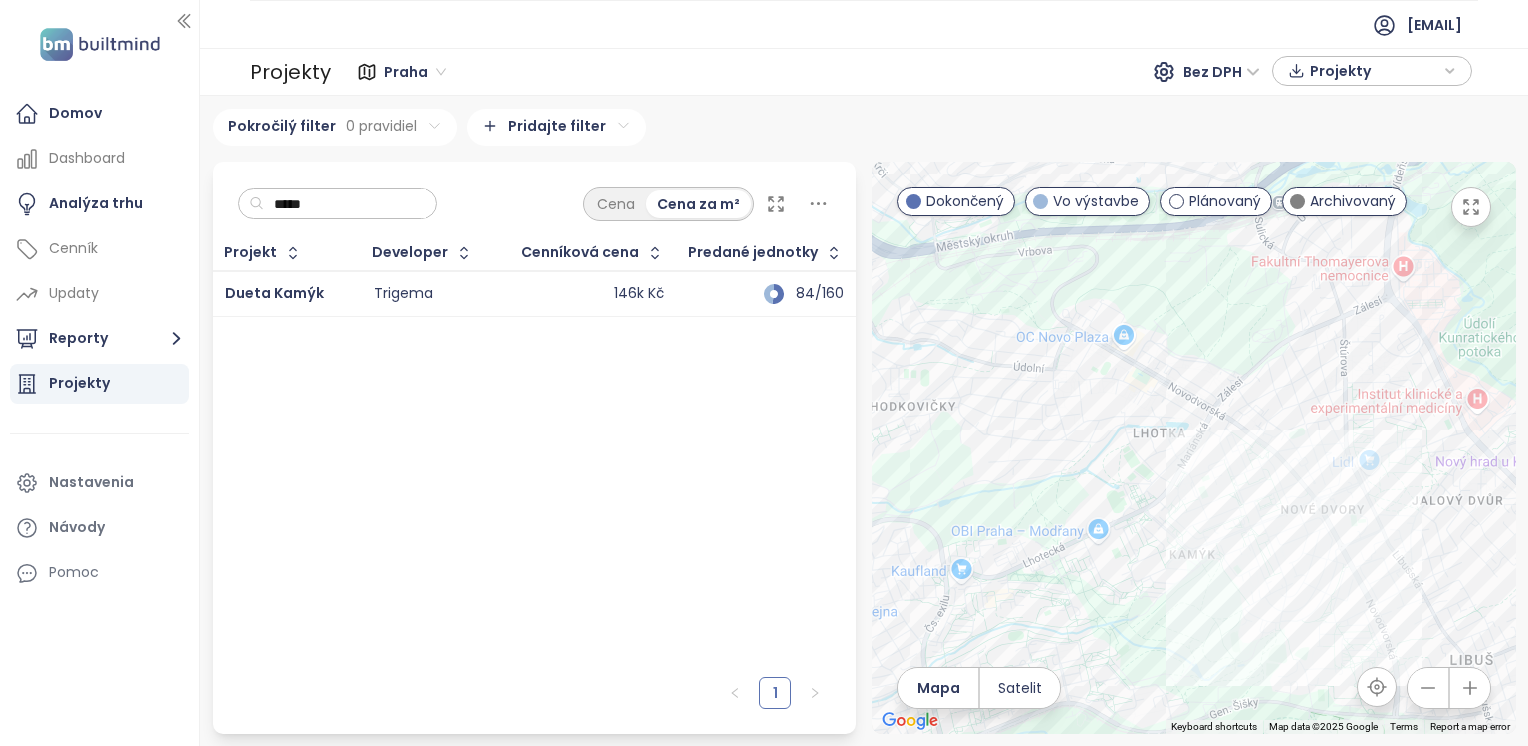 drag, startPoint x: 1093, startPoint y: 442, endPoint x: 1097, endPoint y: 516, distance: 74.10803 